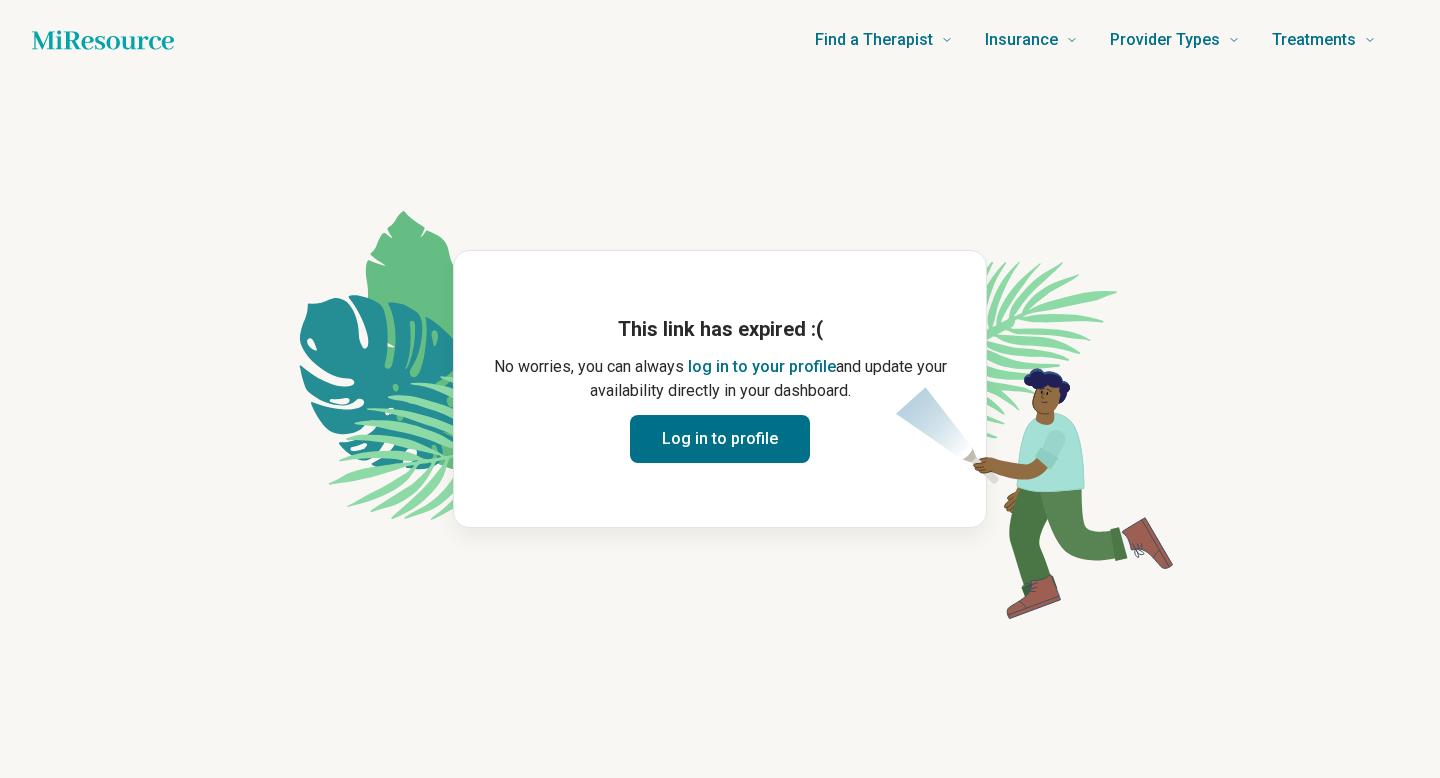 scroll, scrollTop: 0, scrollLeft: 0, axis: both 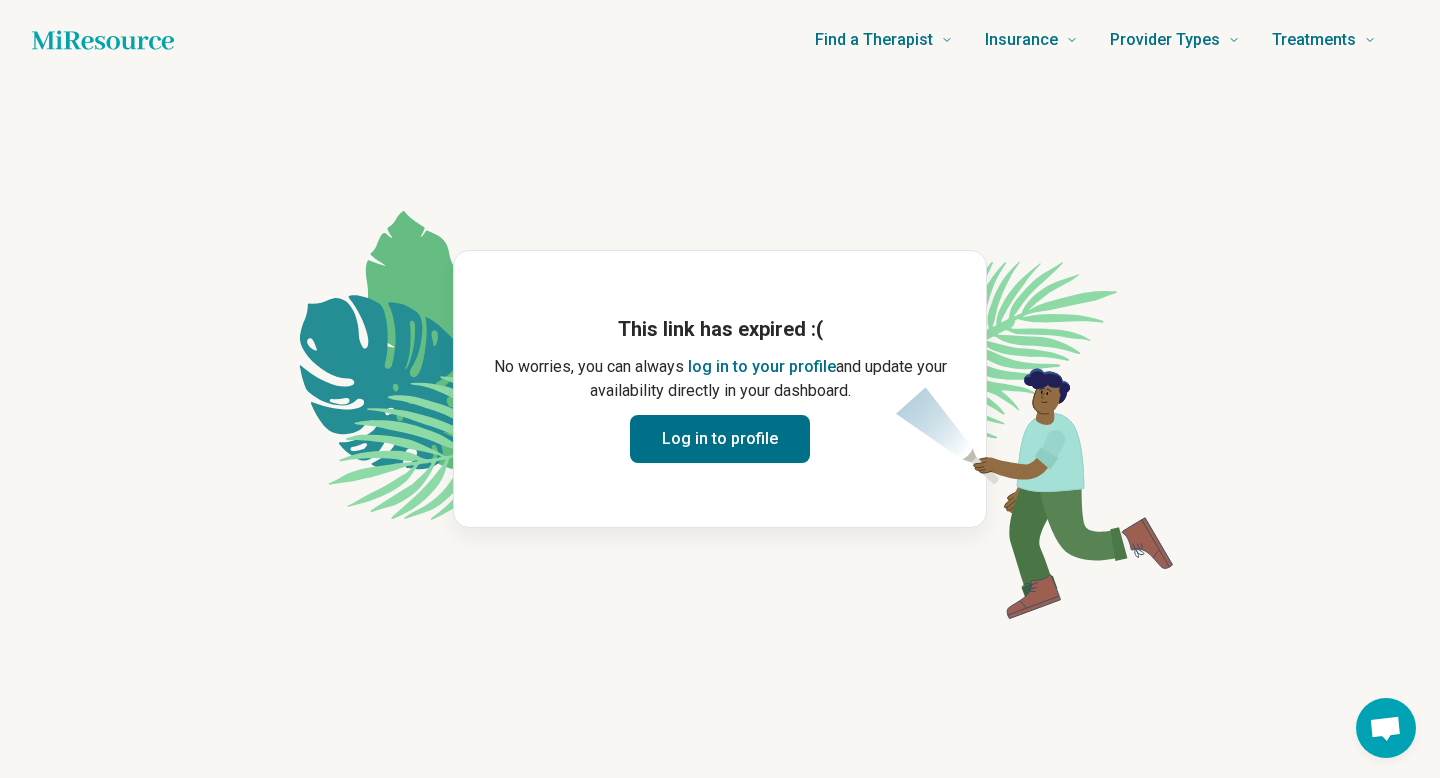click on "log in to your profile" at bounding box center [762, 367] 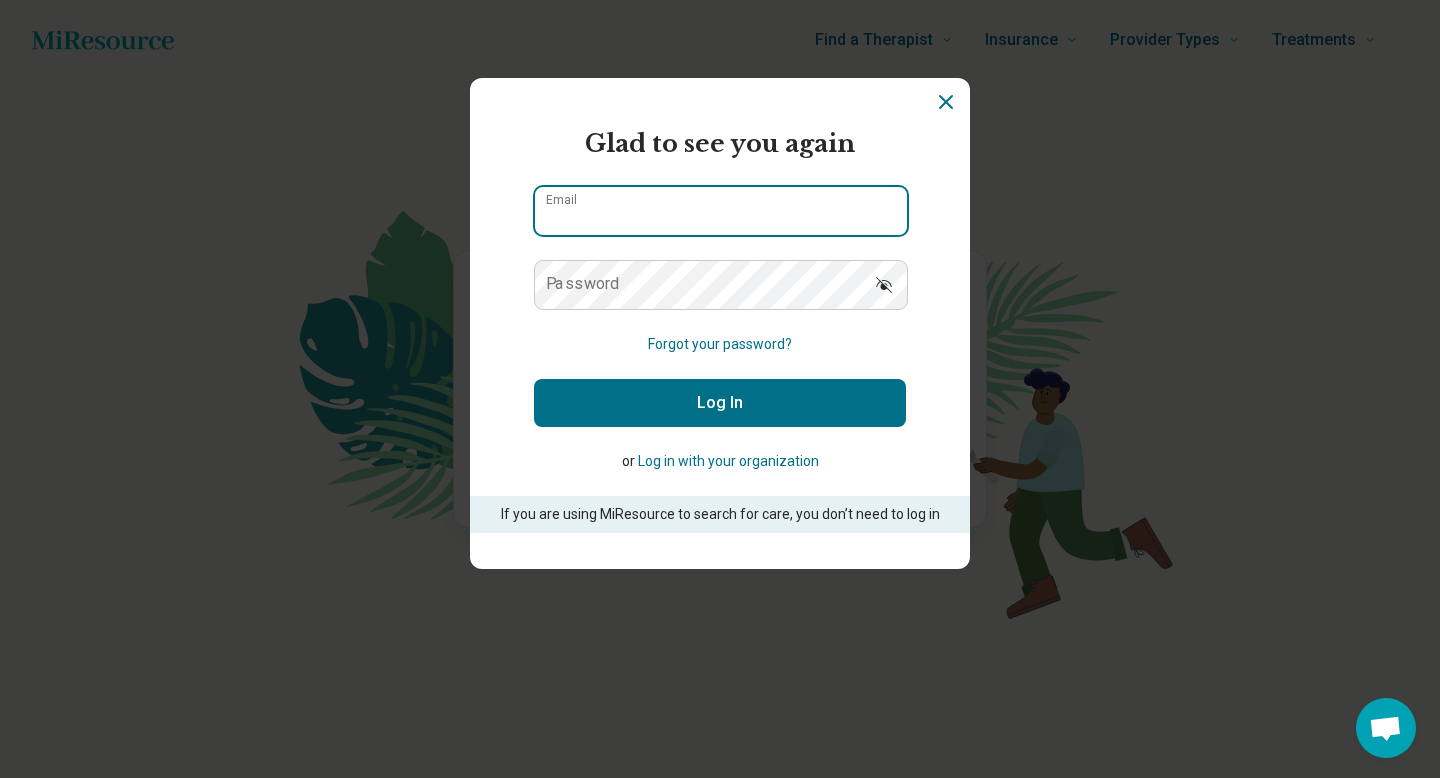 click on "Email" at bounding box center [721, 211] 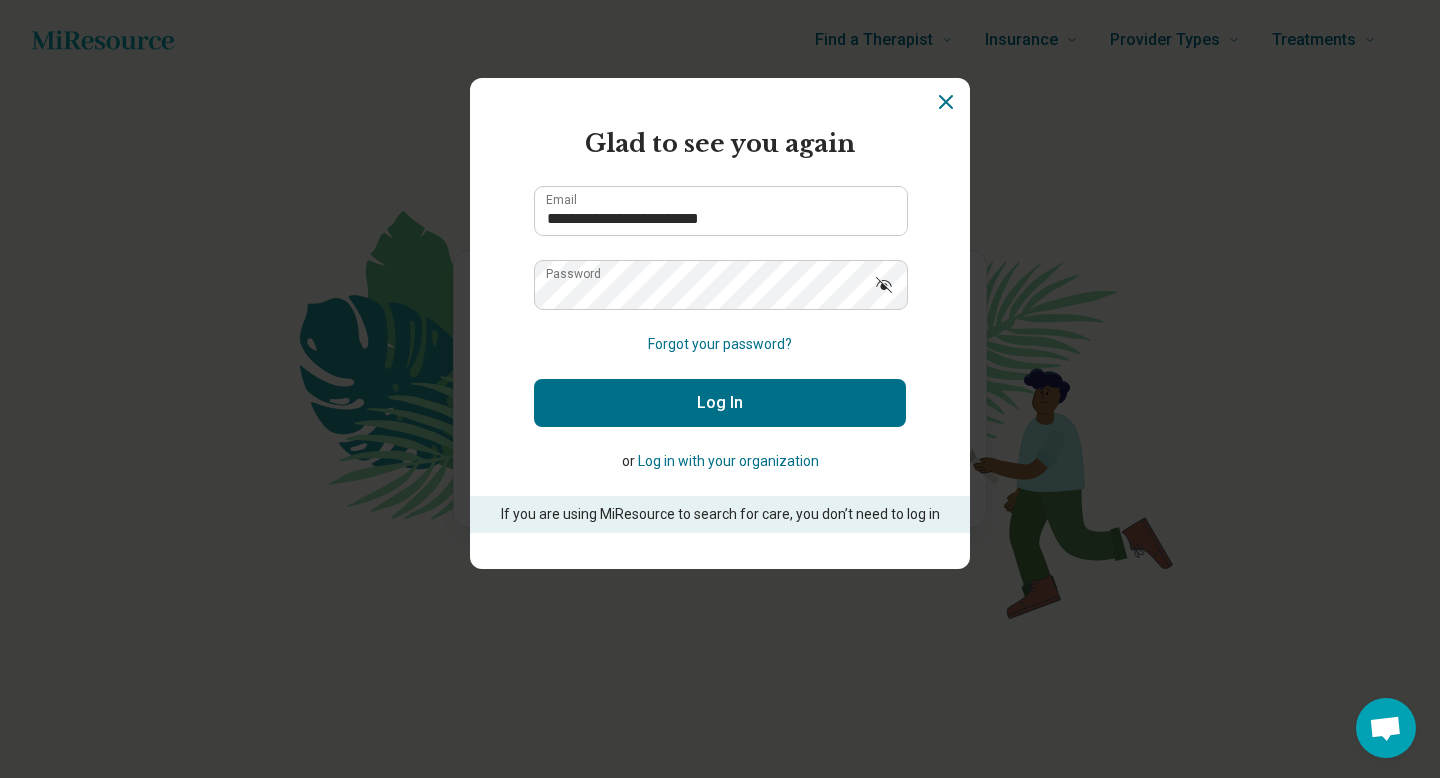 click on "Log In" at bounding box center (720, 403) 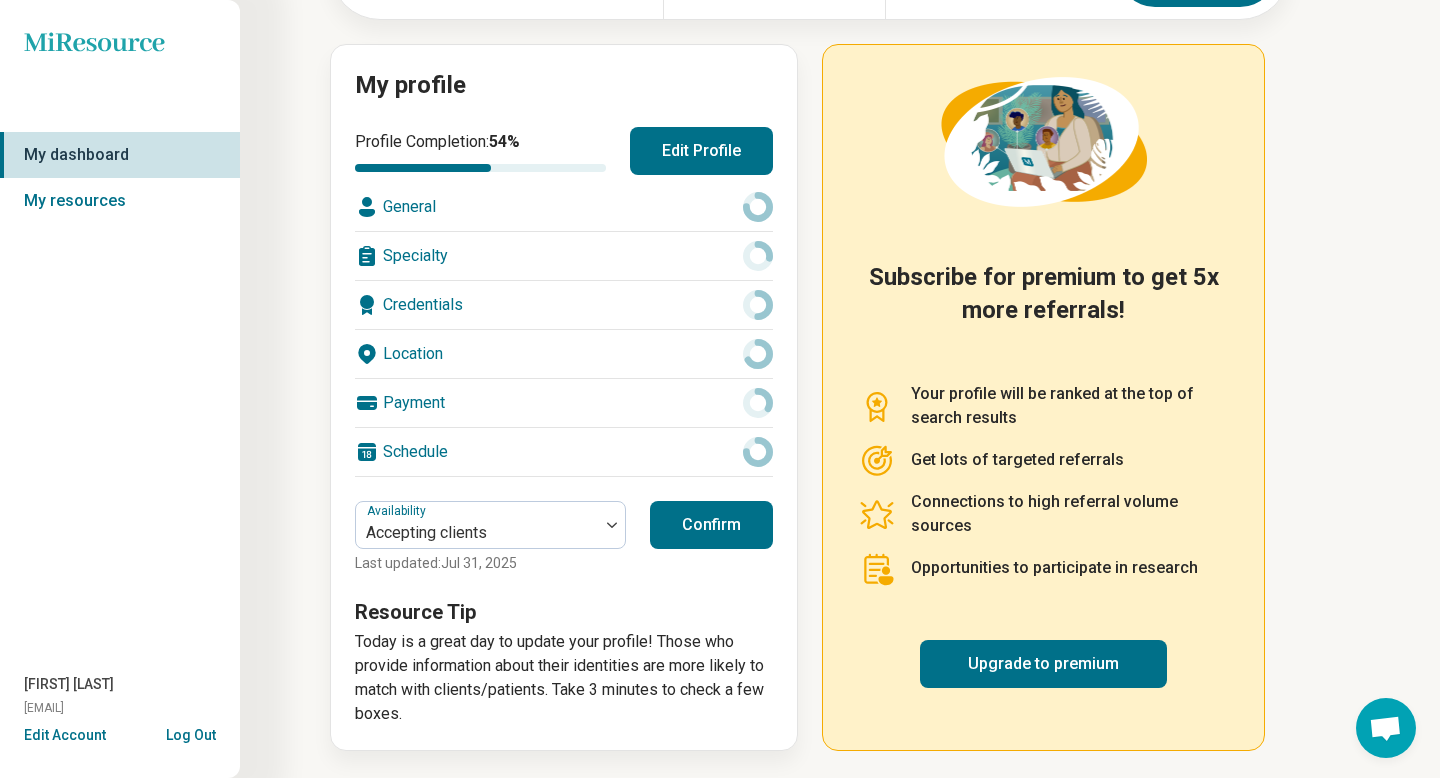 scroll, scrollTop: 0, scrollLeft: 0, axis: both 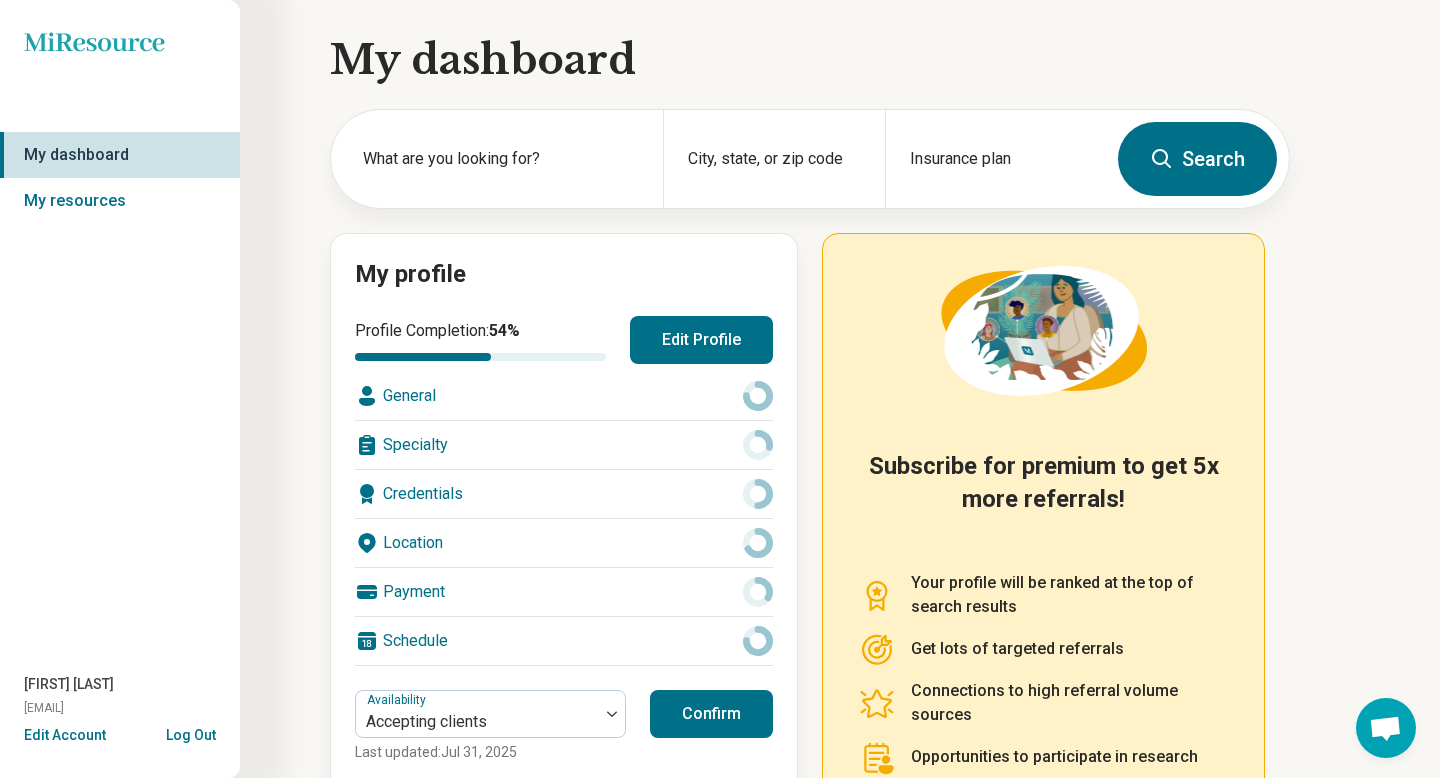click on "[FIRST] [LAST]" at bounding box center [69, 684] 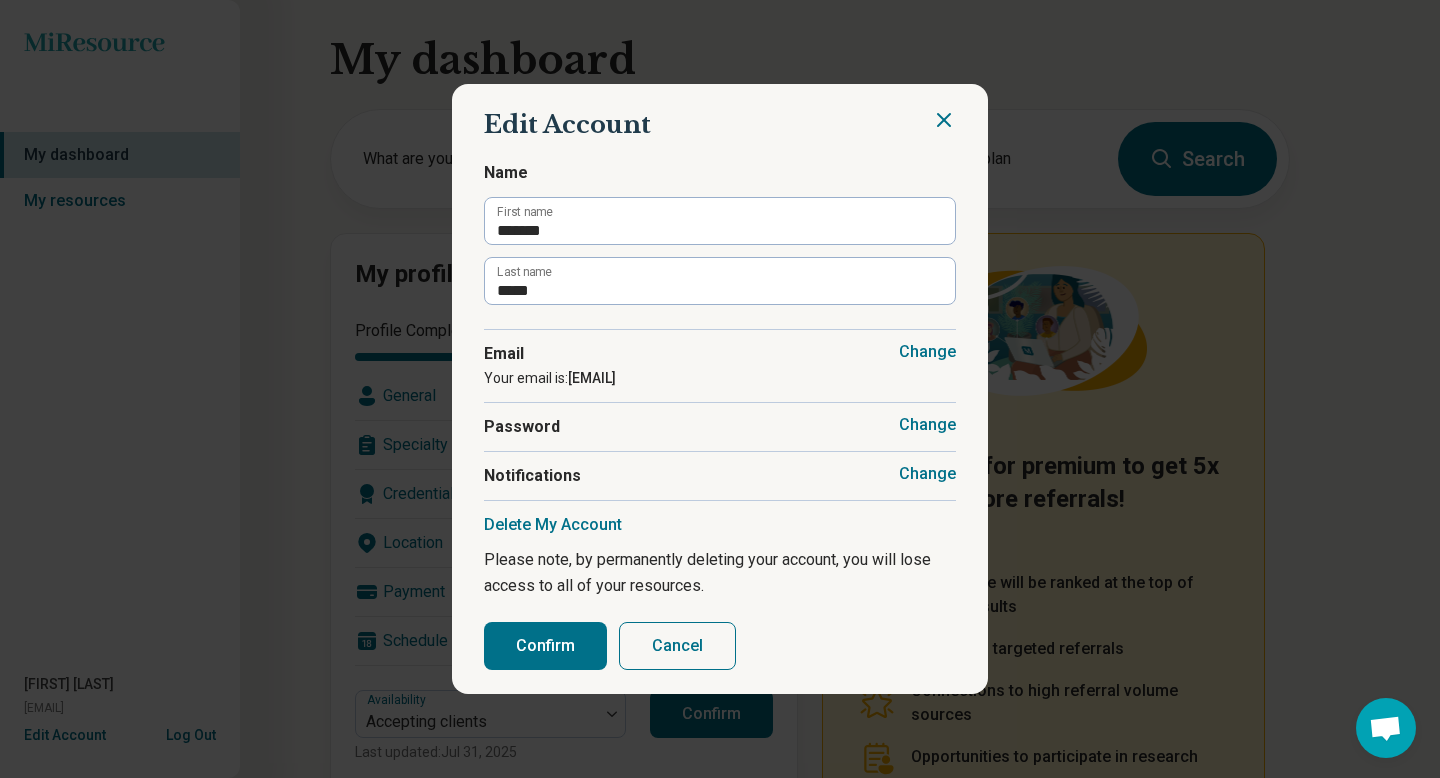 click on "Confirm" at bounding box center [545, 646] 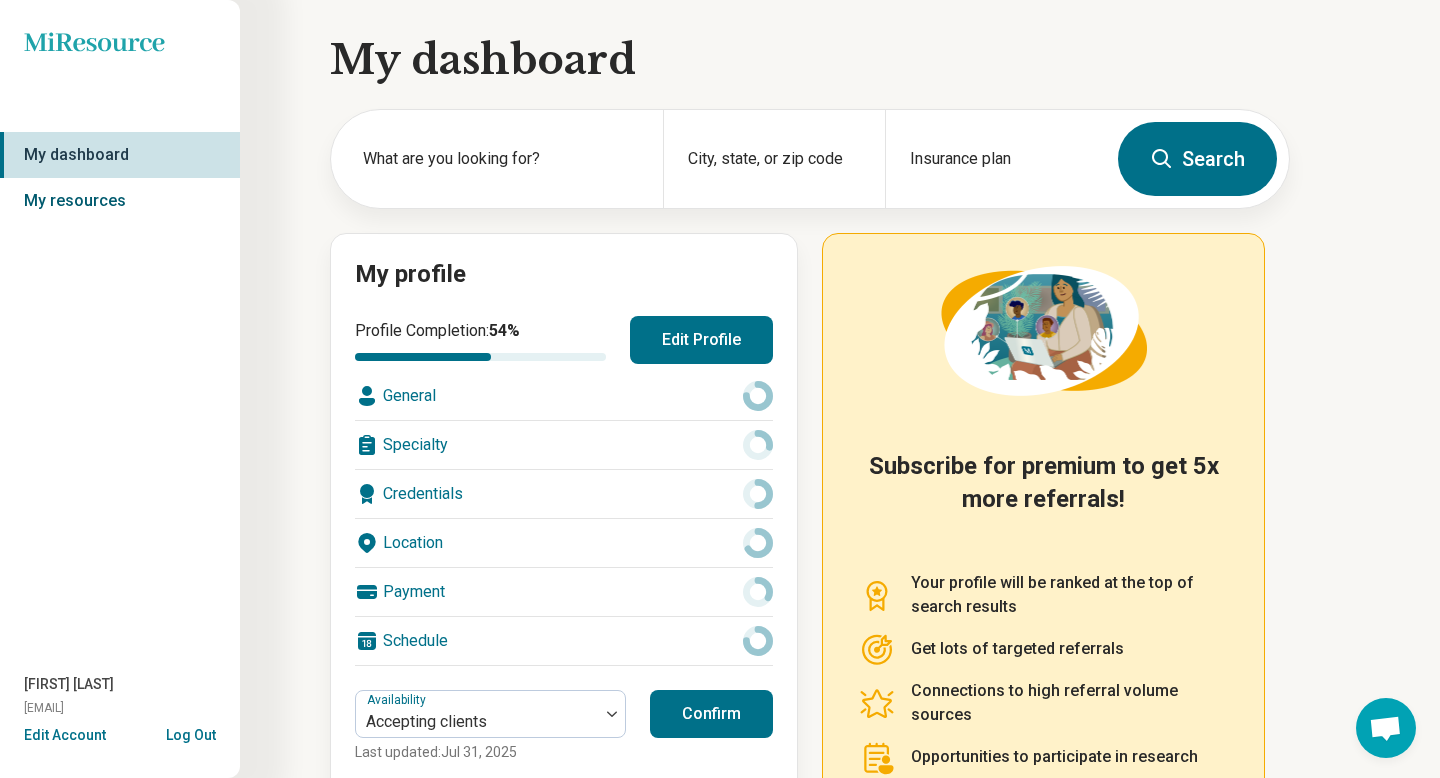 click on "My resources" at bounding box center [120, 201] 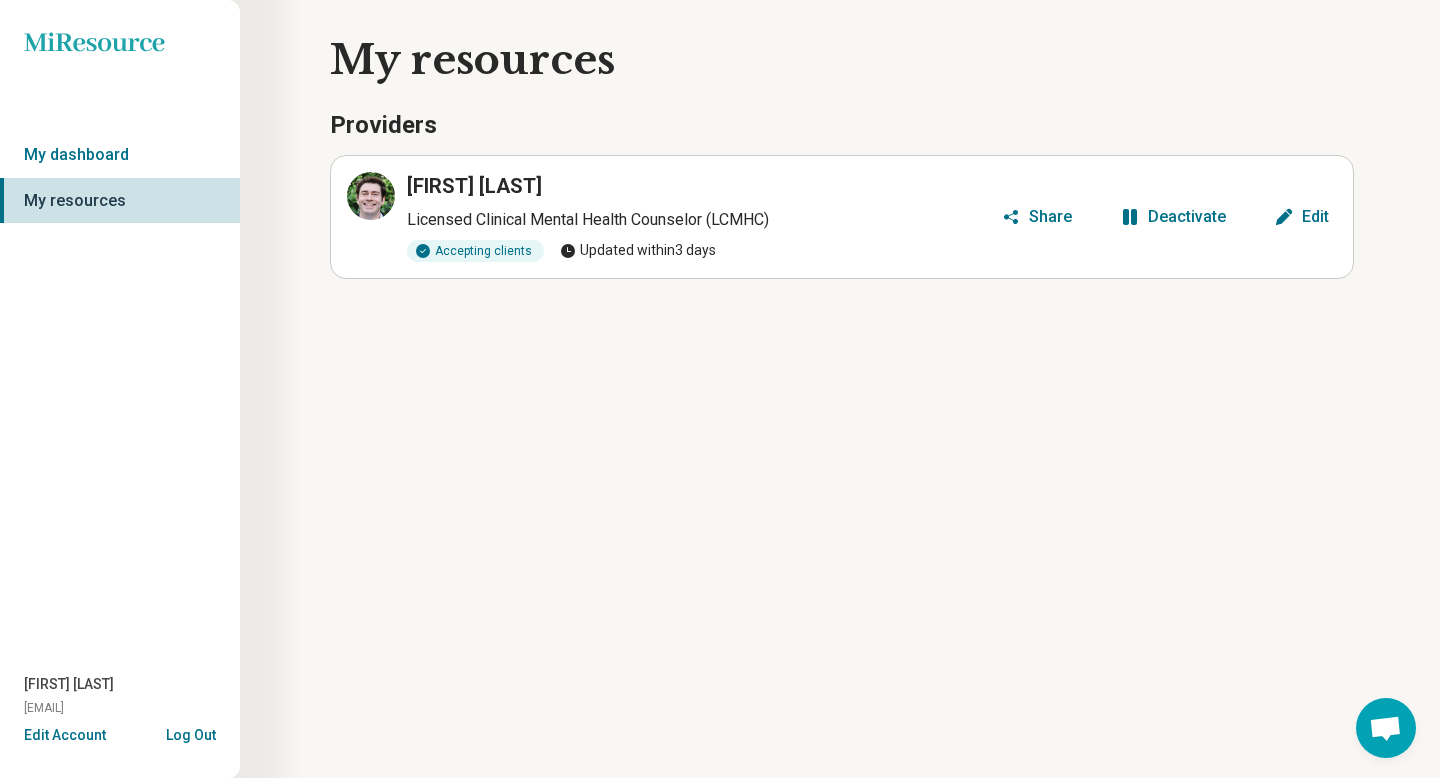 click on "Edit" at bounding box center [1315, 217] 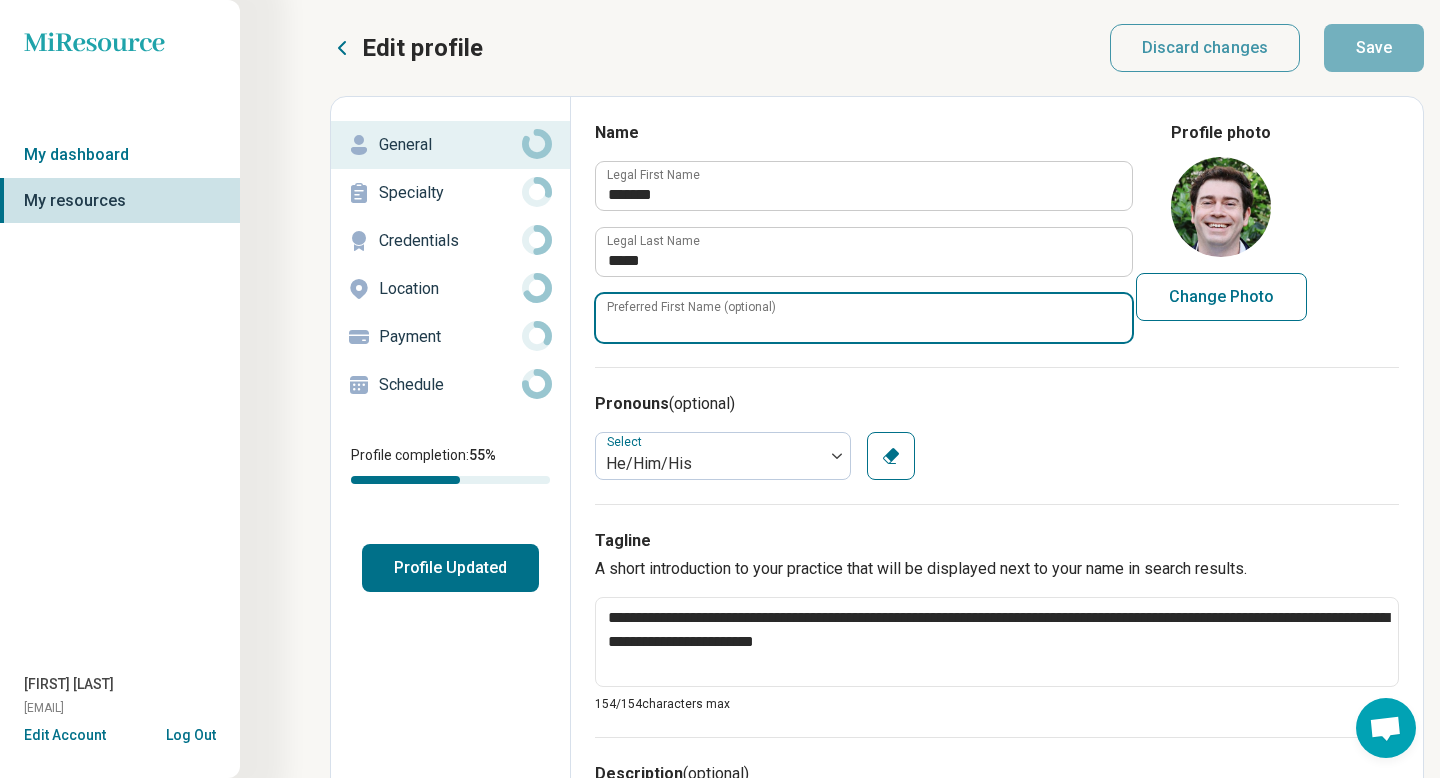 click on "Preferred First Name (optional)" at bounding box center (864, 318) 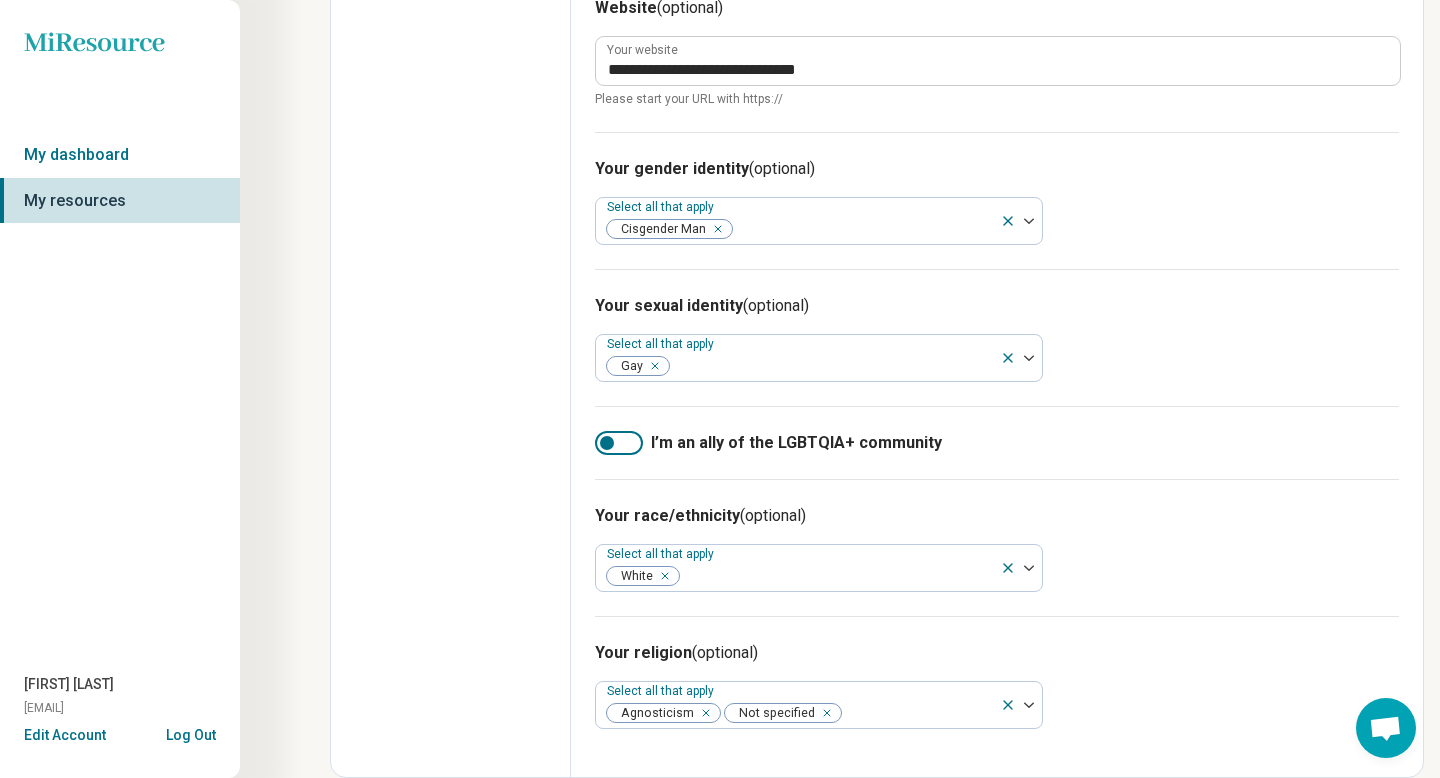 scroll, scrollTop: 0, scrollLeft: 0, axis: both 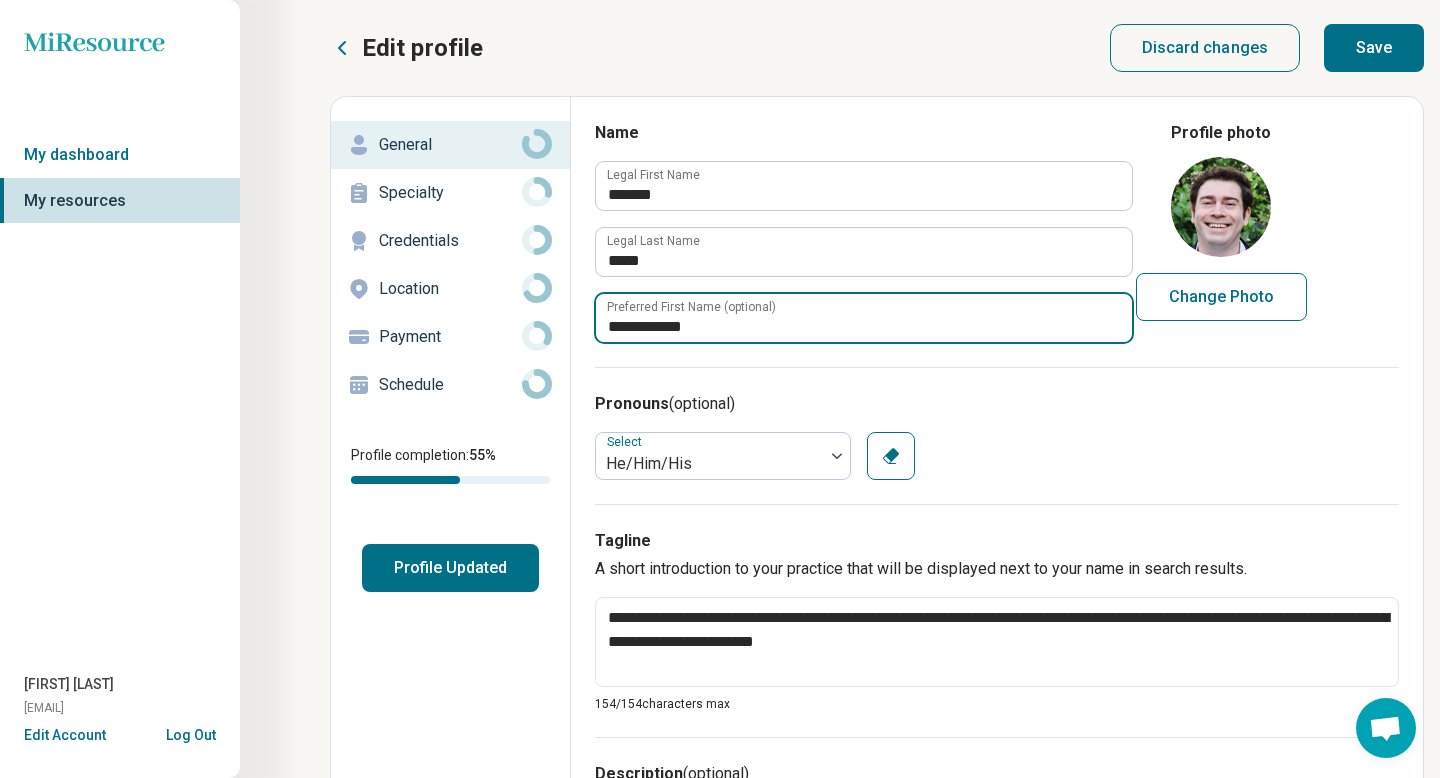 type on "**********" 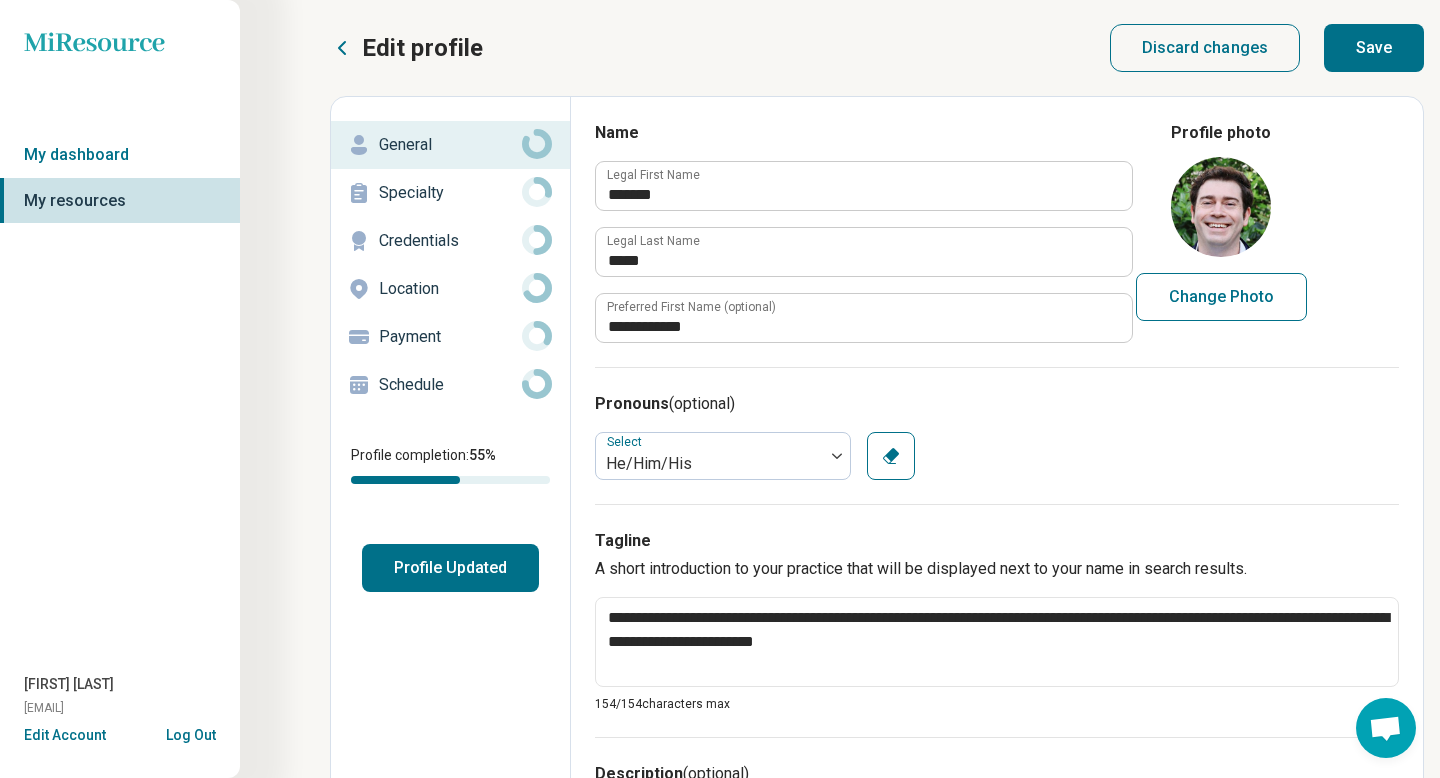 click on "Save" at bounding box center (1374, 48) 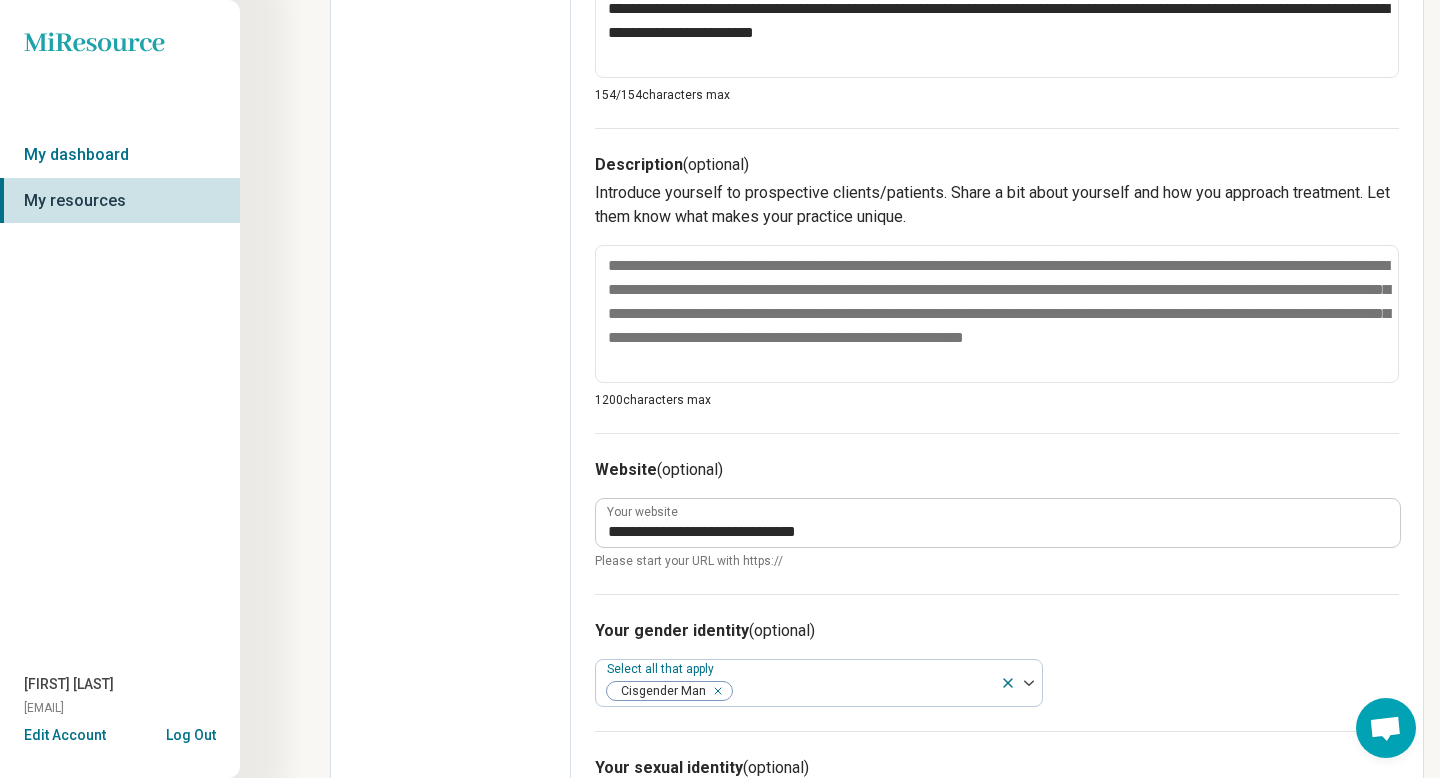 scroll, scrollTop: 0, scrollLeft: 0, axis: both 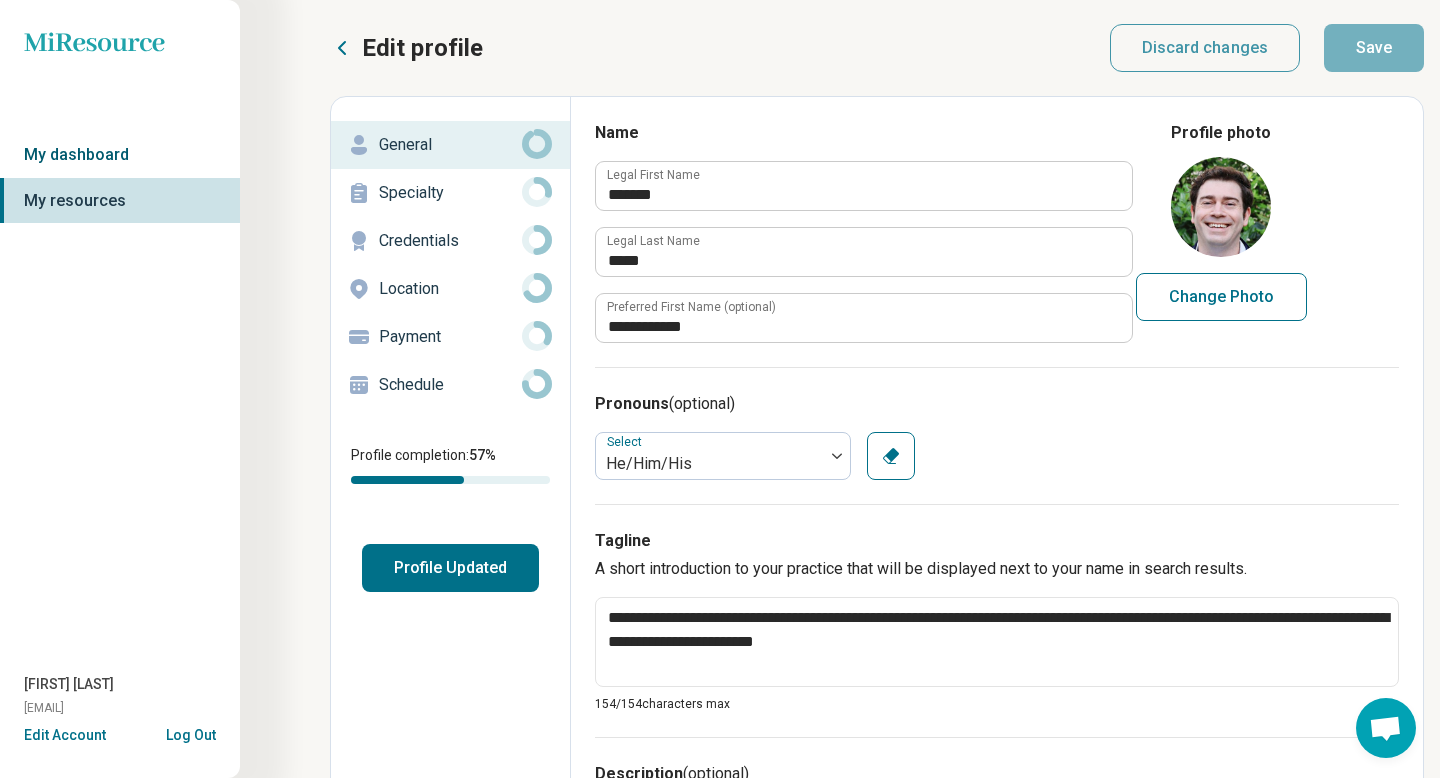 click on "My dashboard" at bounding box center [120, 155] 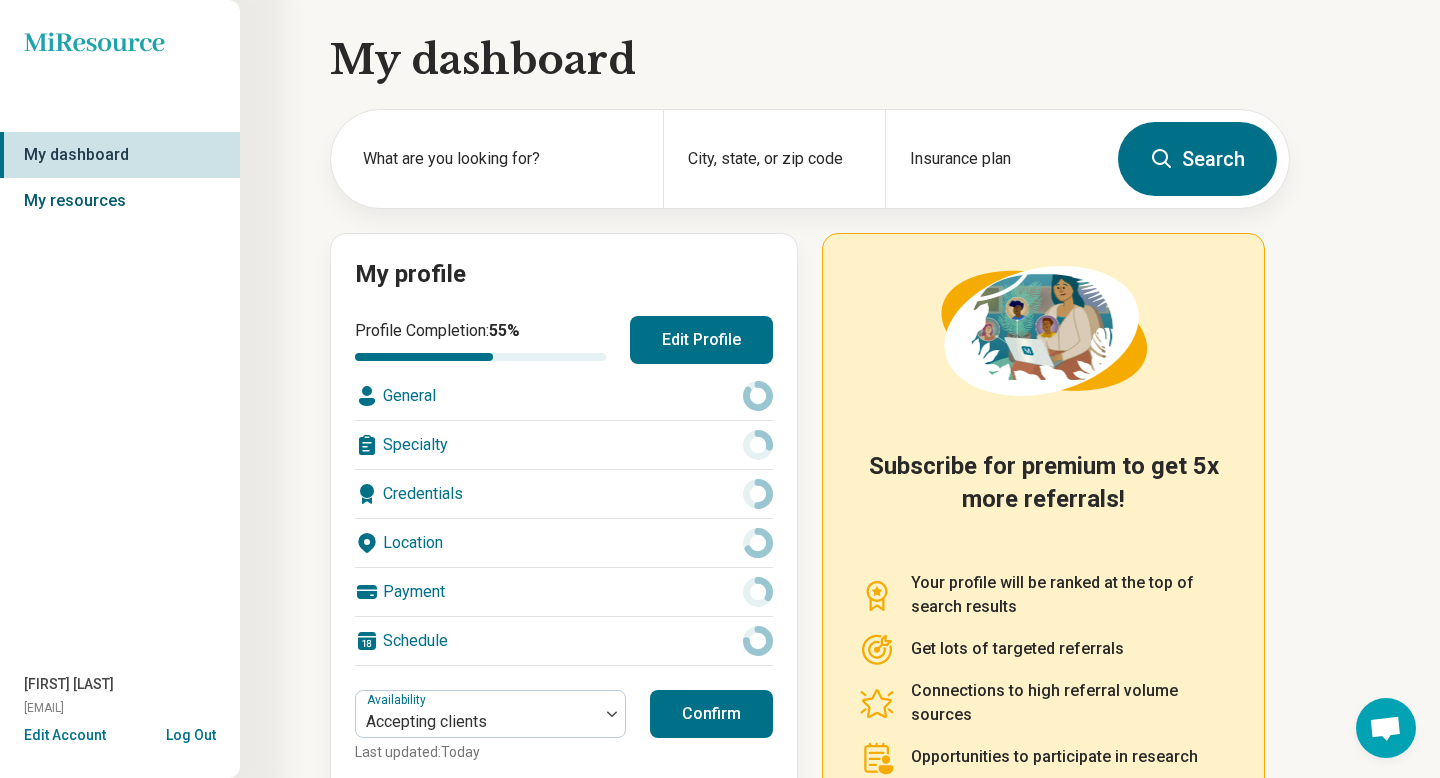 click on "My resources" at bounding box center (120, 201) 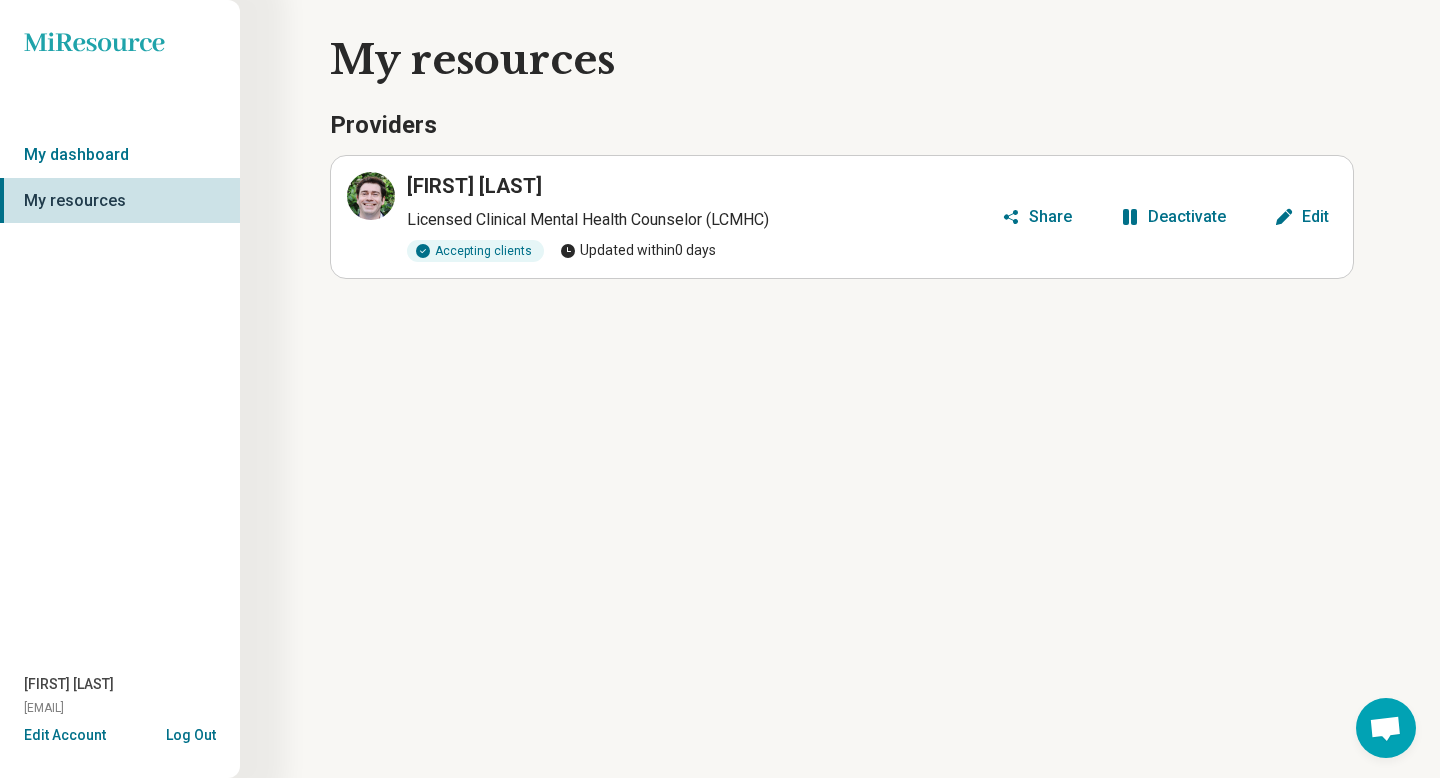 click on "Edit" at bounding box center [1301, 217] 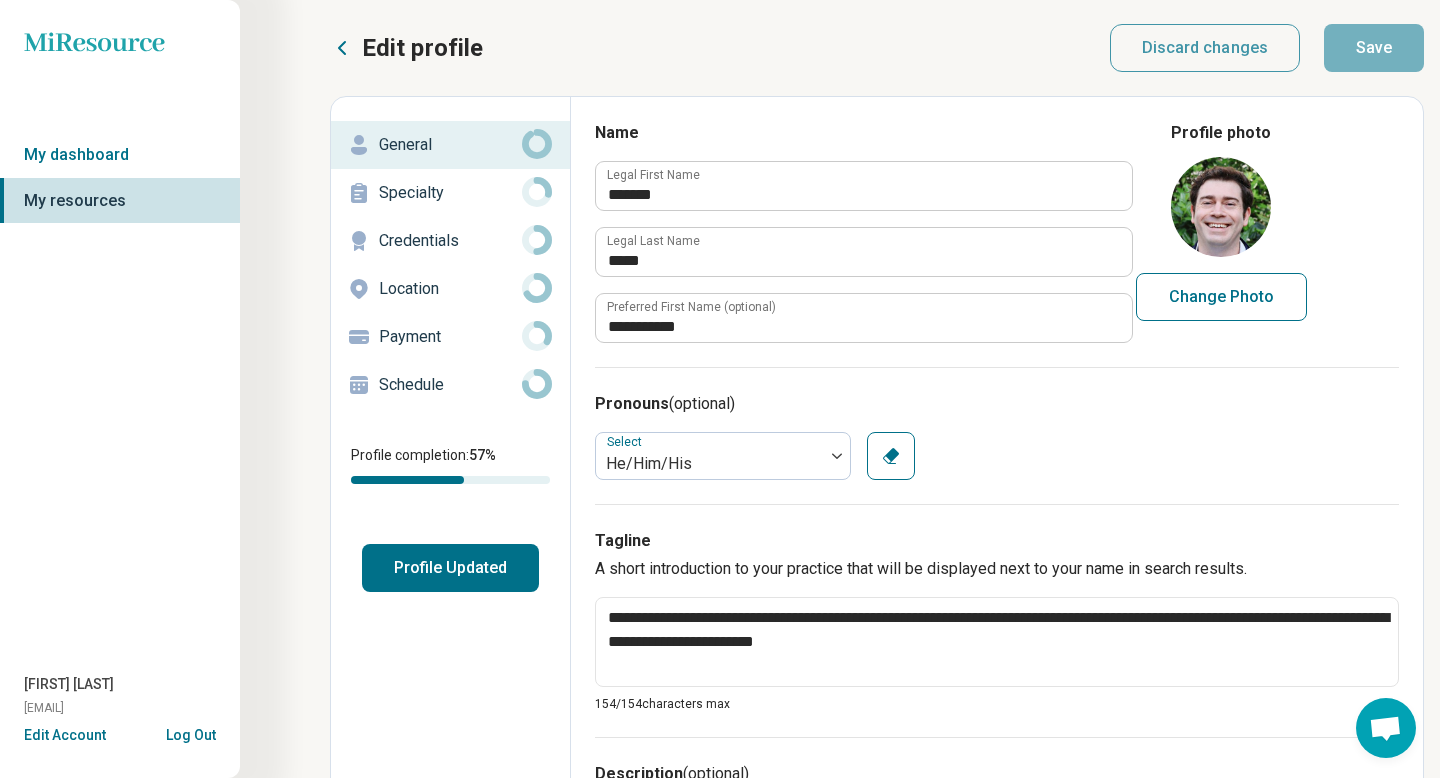 type on "*" 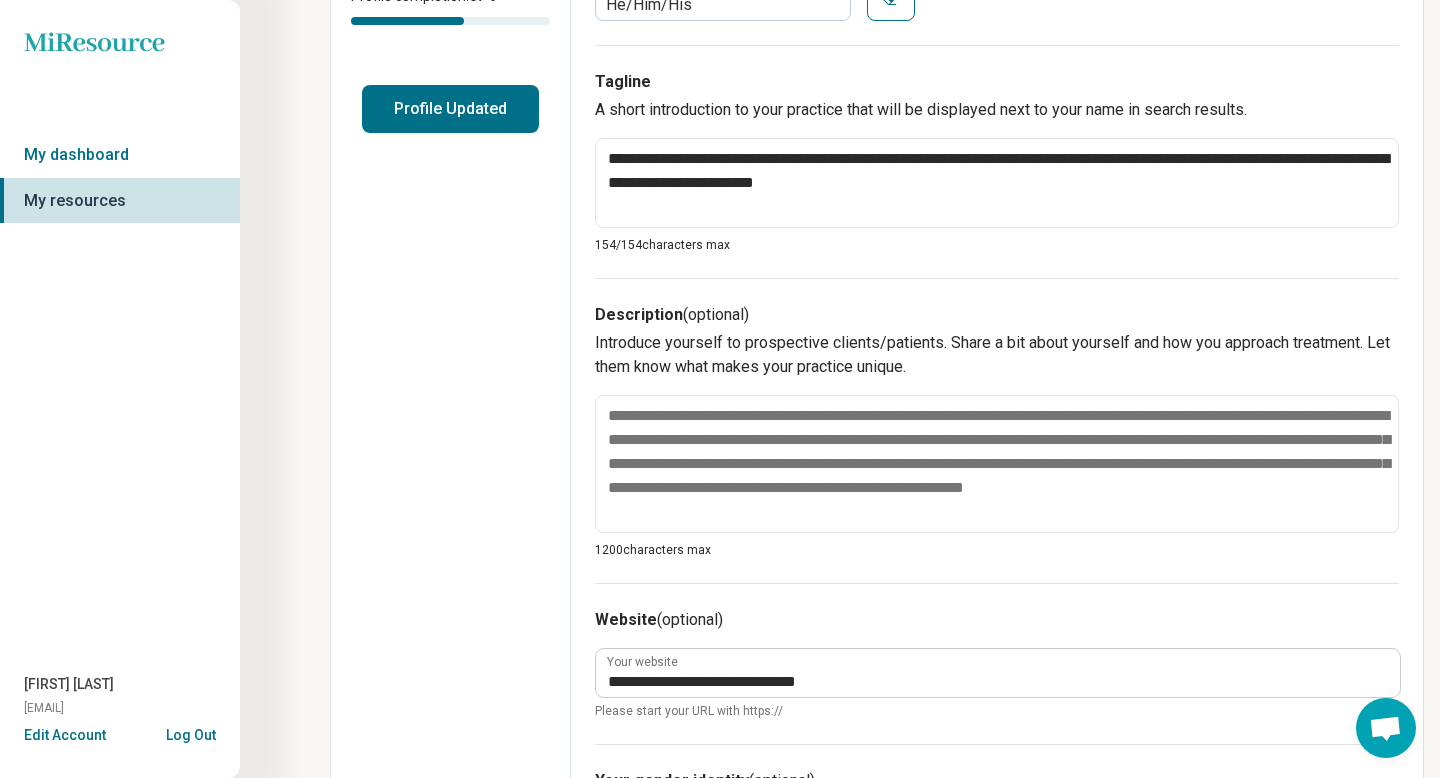 scroll, scrollTop: 0, scrollLeft: 0, axis: both 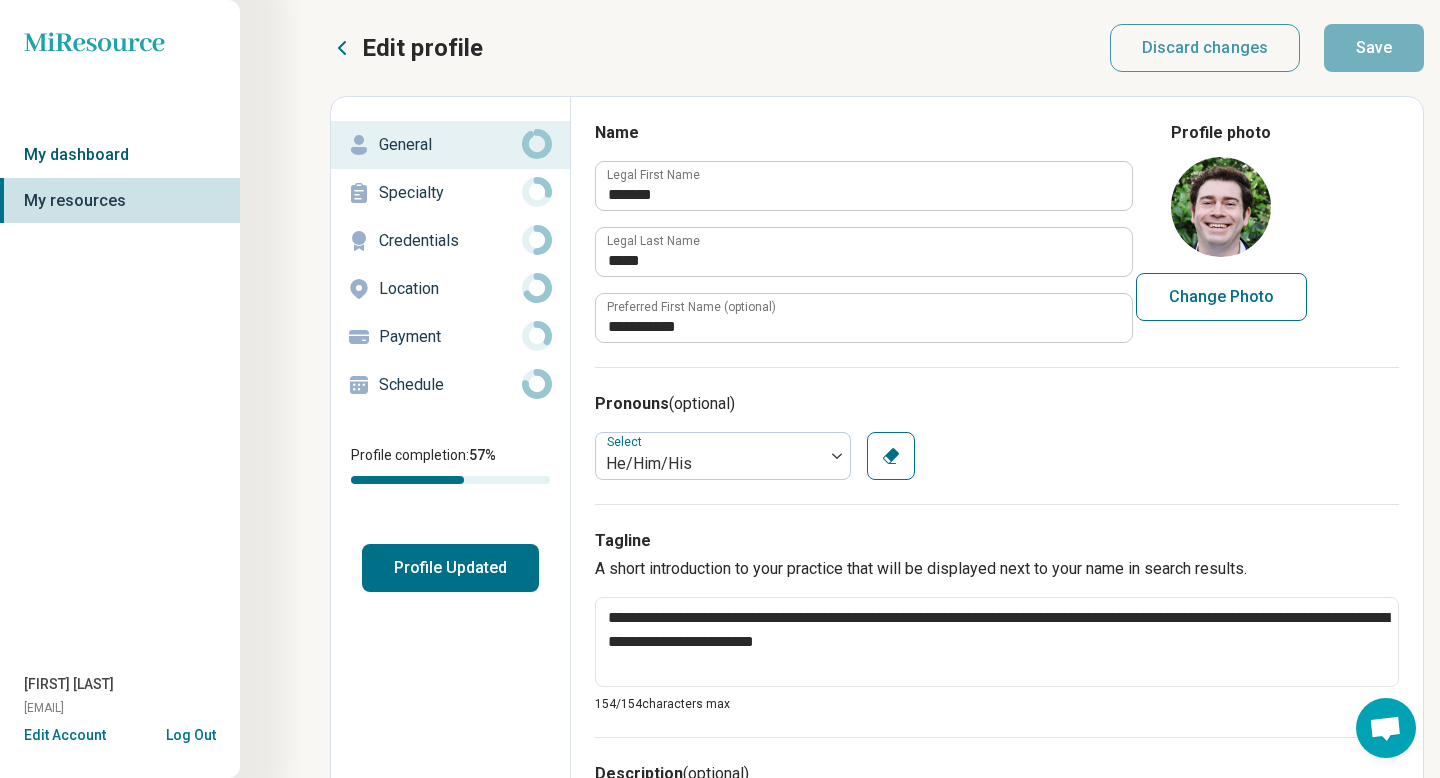 click on "My dashboard" at bounding box center (120, 155) 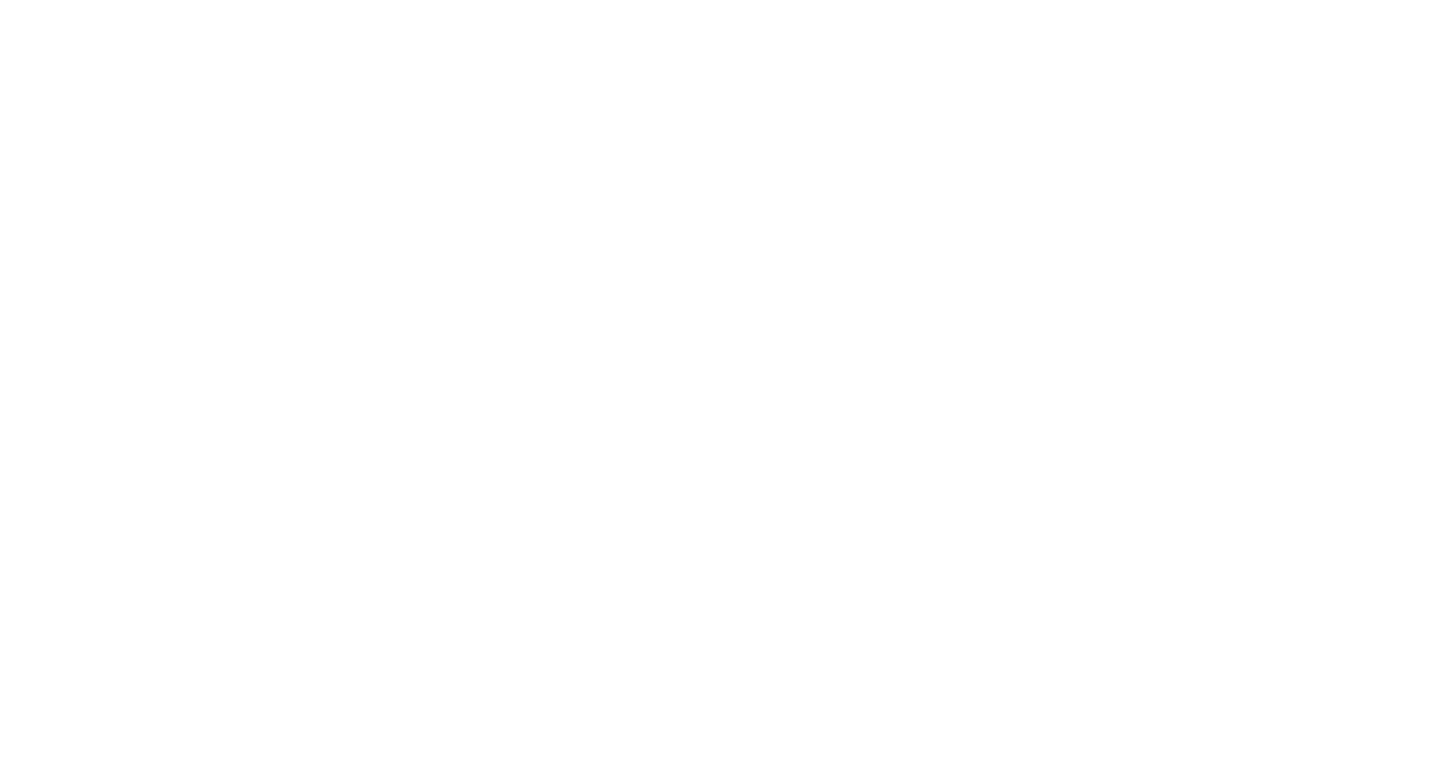 scroll, scrollTop: 0, scrollLeft: 0, axis: both 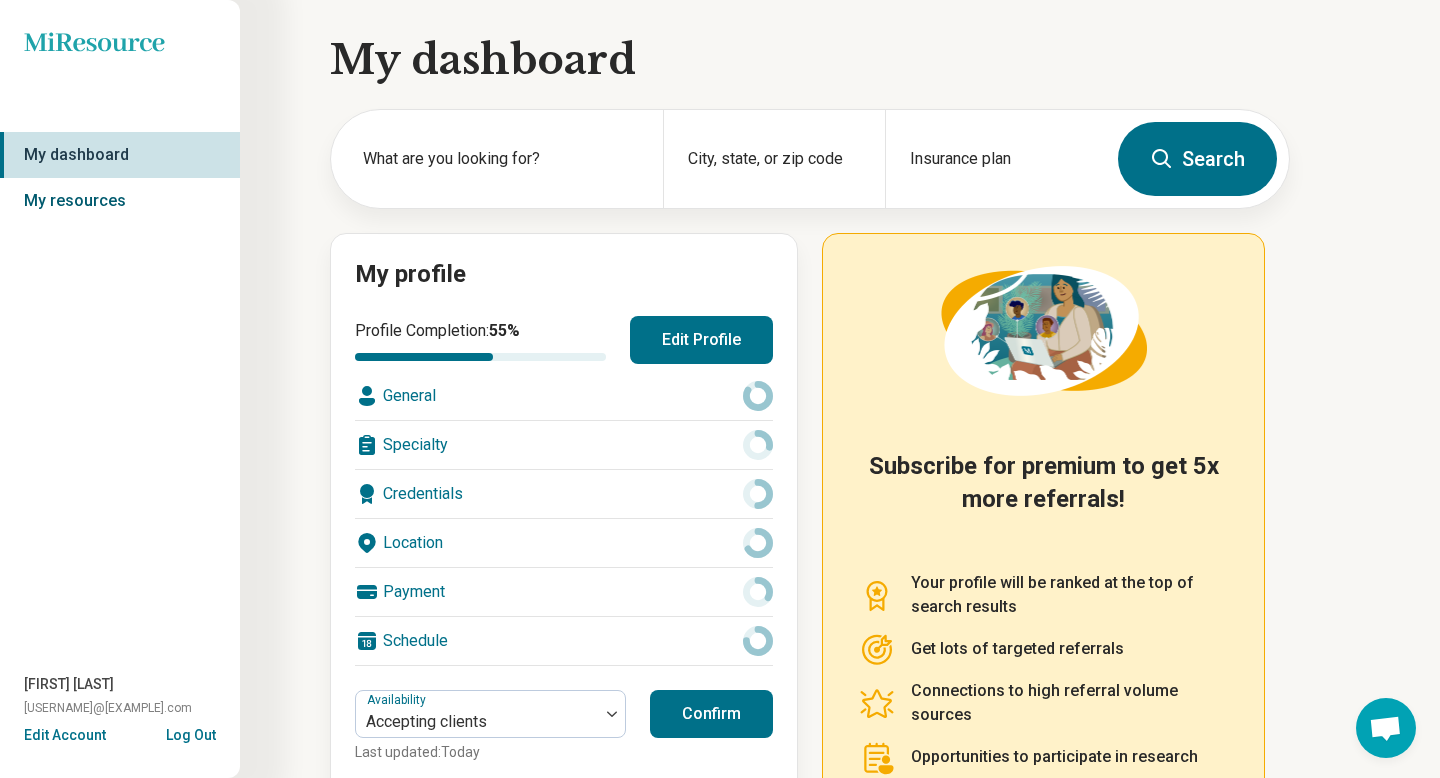 click on "My resources" at bounding box center [120, 201] 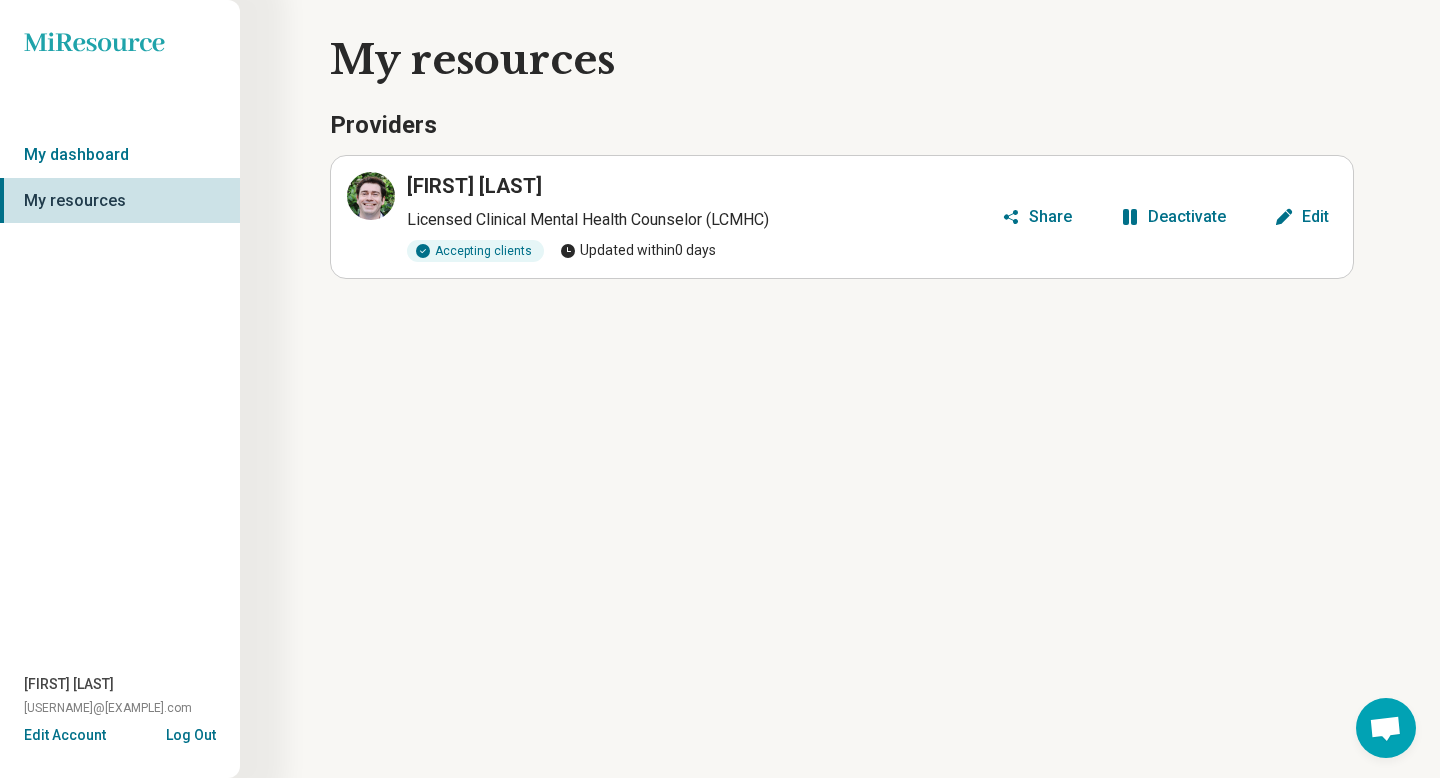 click on "Edit" at bounding box center [1315, 217] 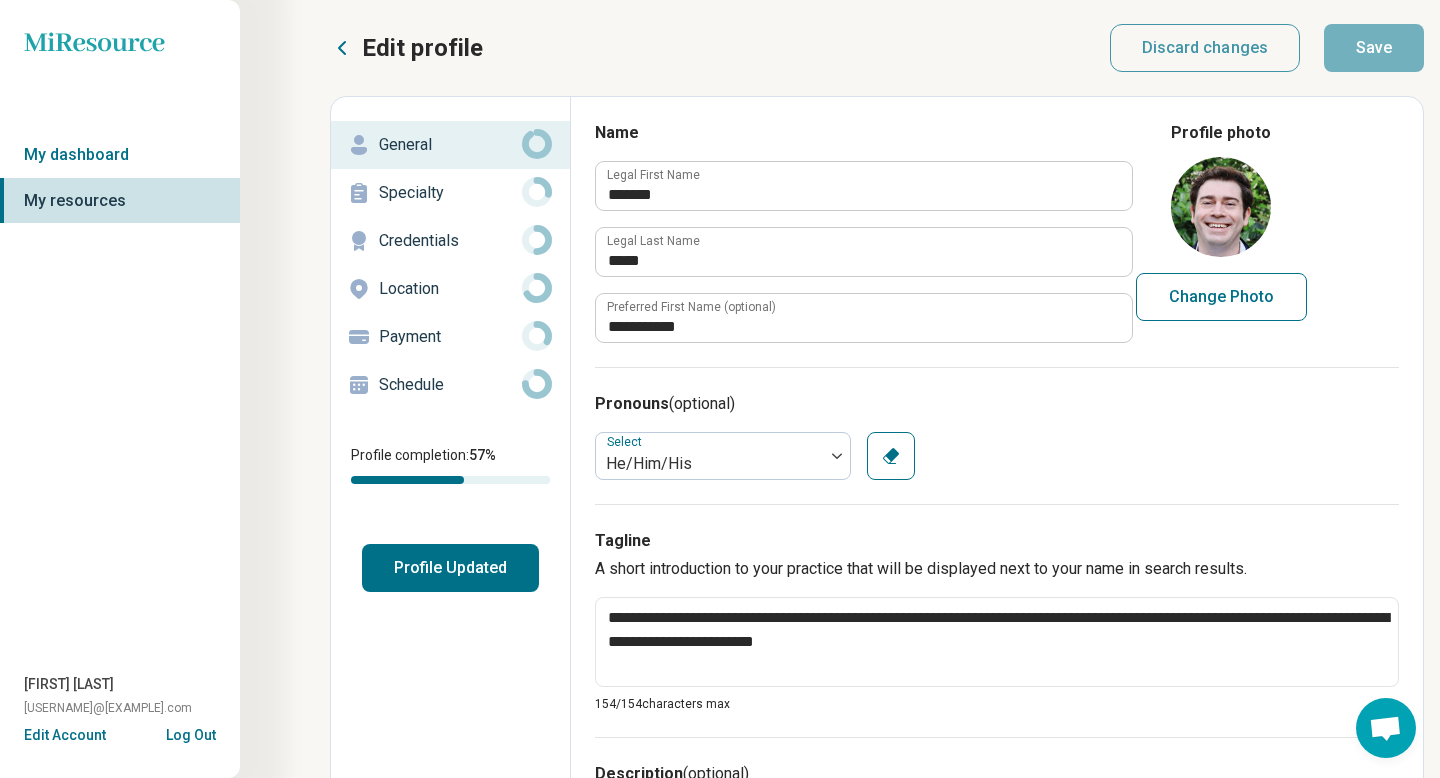 click on "Credentials" at bounding box center (450, 241) 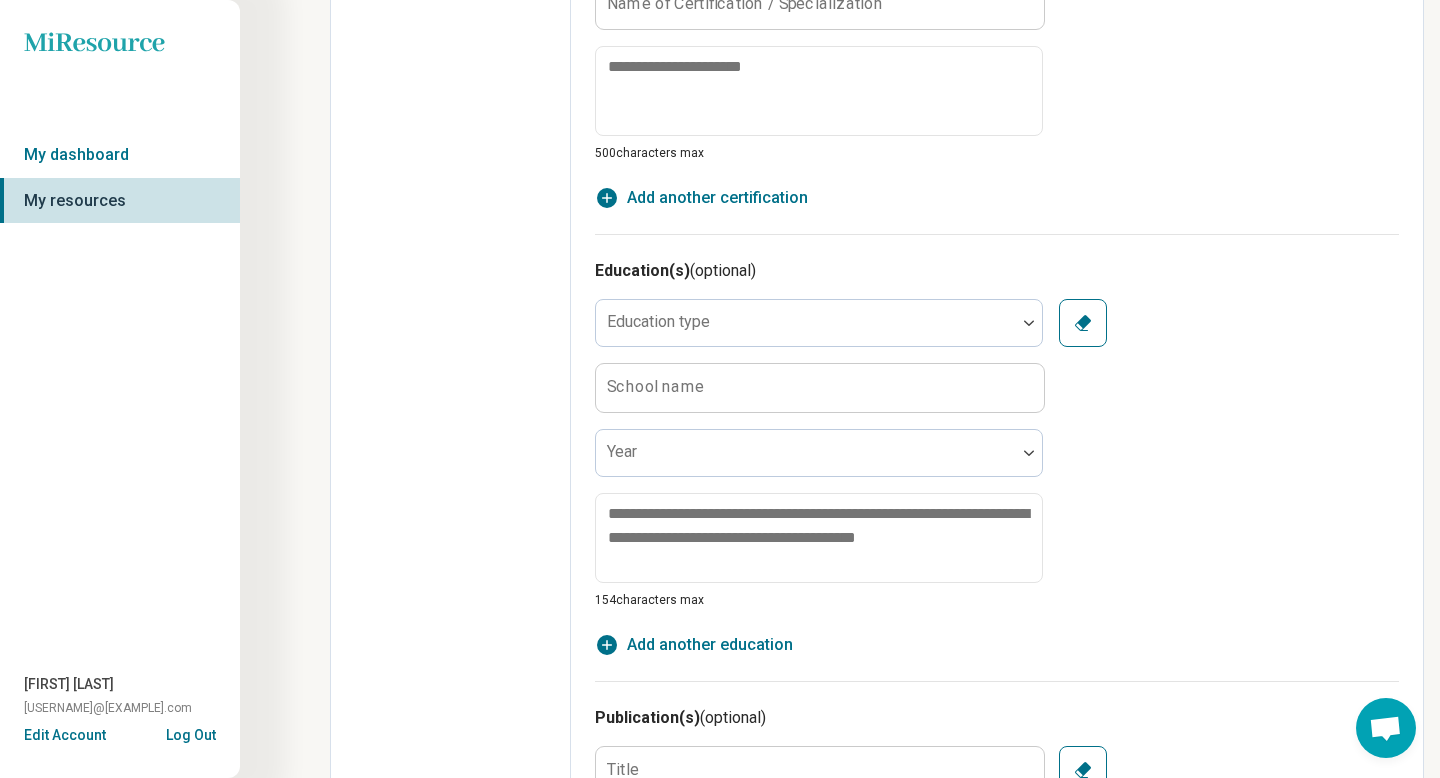 scroll, scrollTop: 1116, scrollLeft: 0, axis: vertical 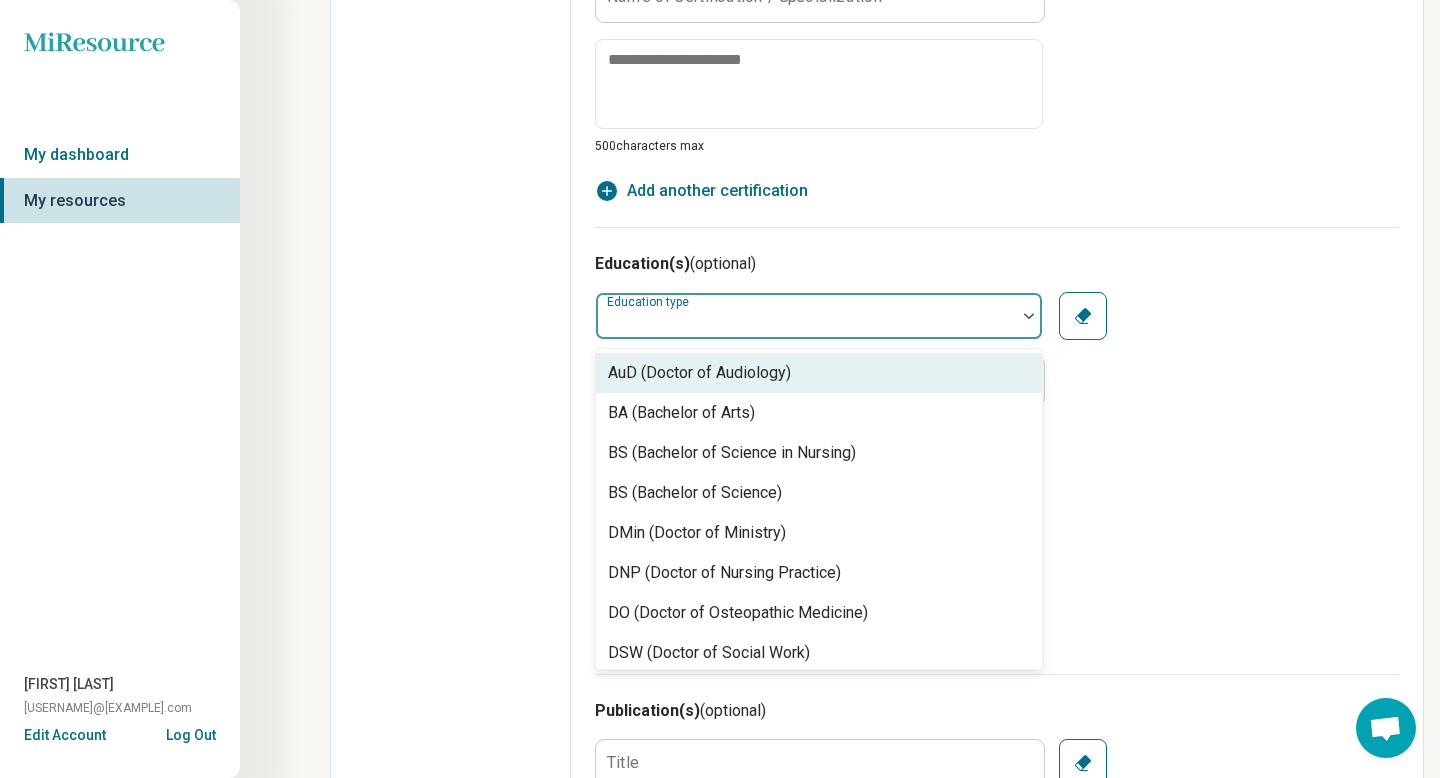 click at bounding box center (806, 324) 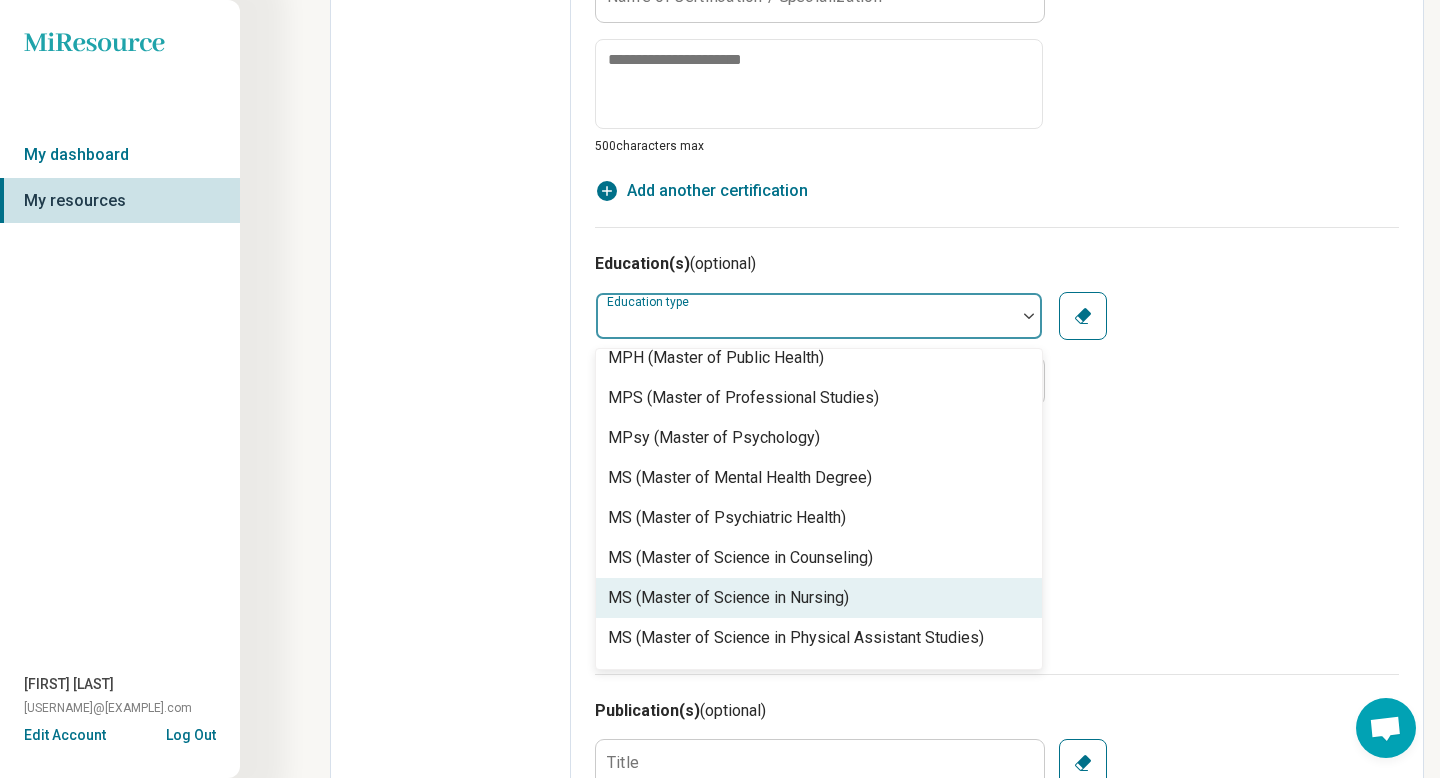scroll, scrollTop: 952, scrollLeft: 0, axis: vertical 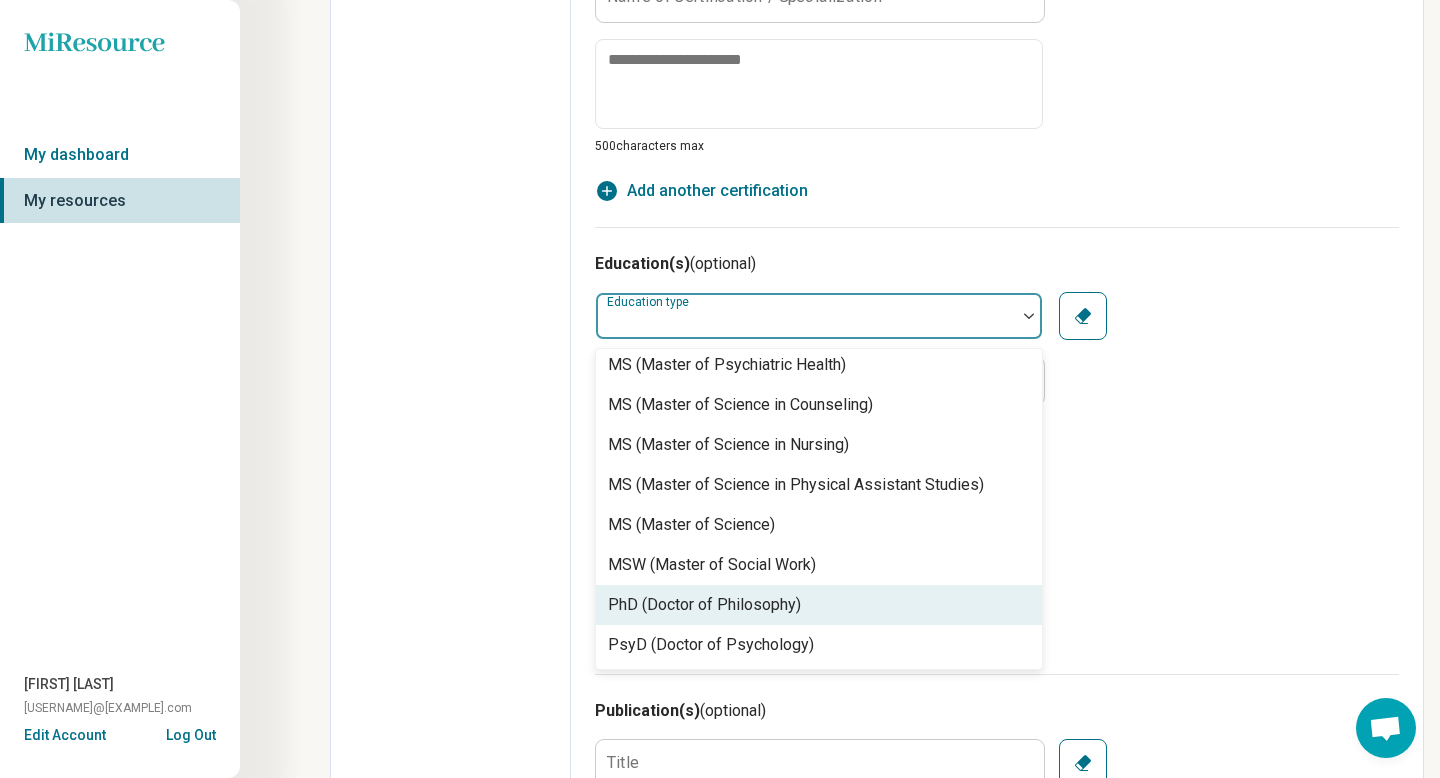 click on "PhD (Doctor of Philosophy)" at bounding box center (704, 605) 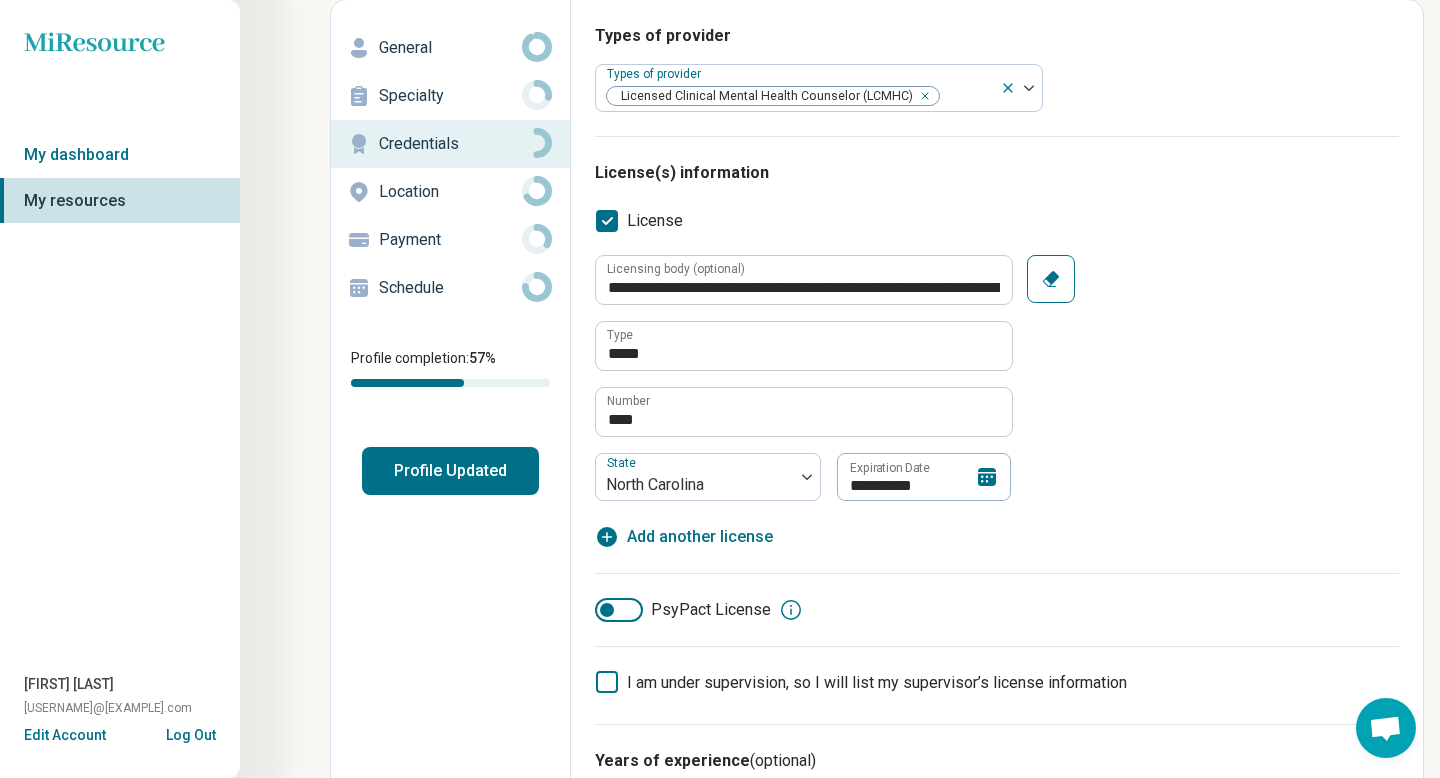 scroll, scrollTop: 0, scrollLeft: 0, axis: both 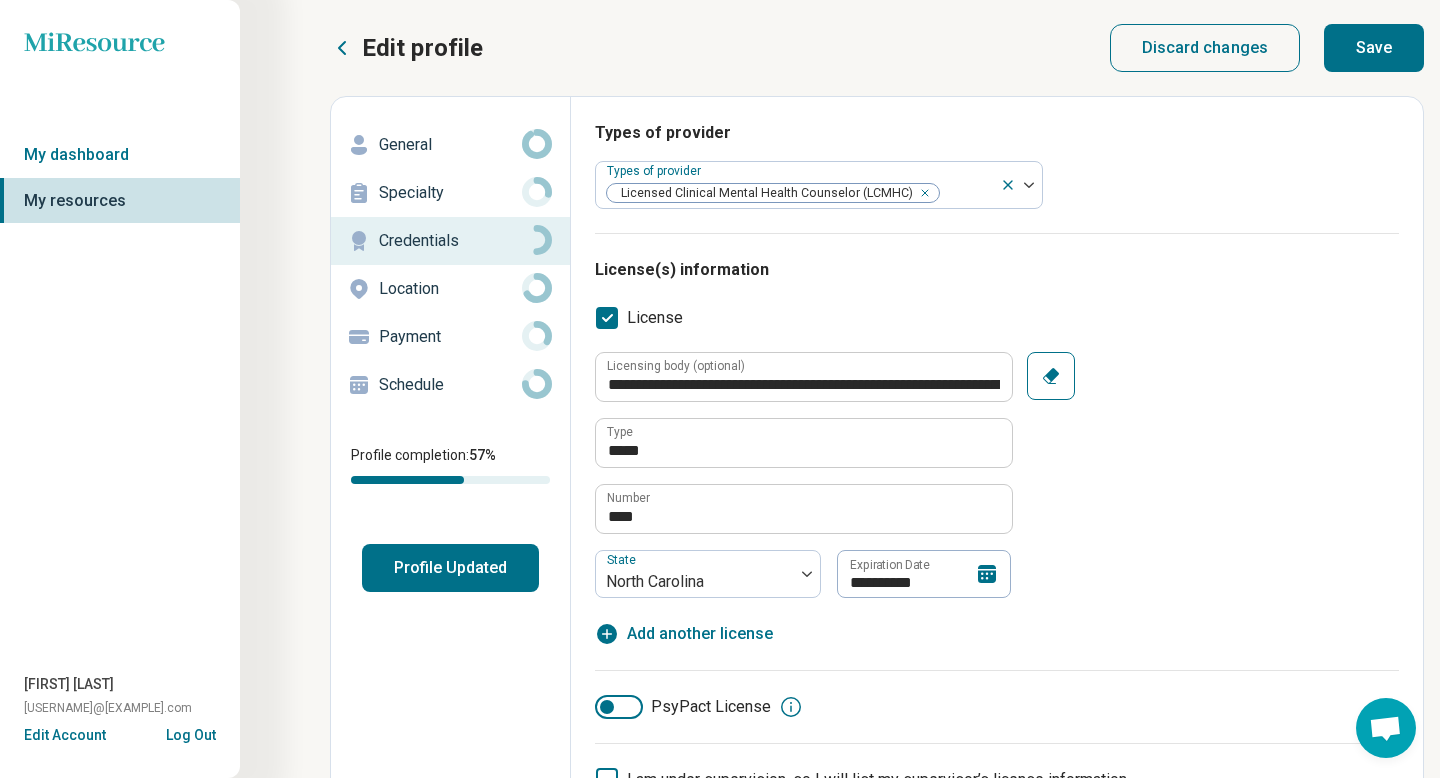 click on "Save" at bounding box center [1374, 48] 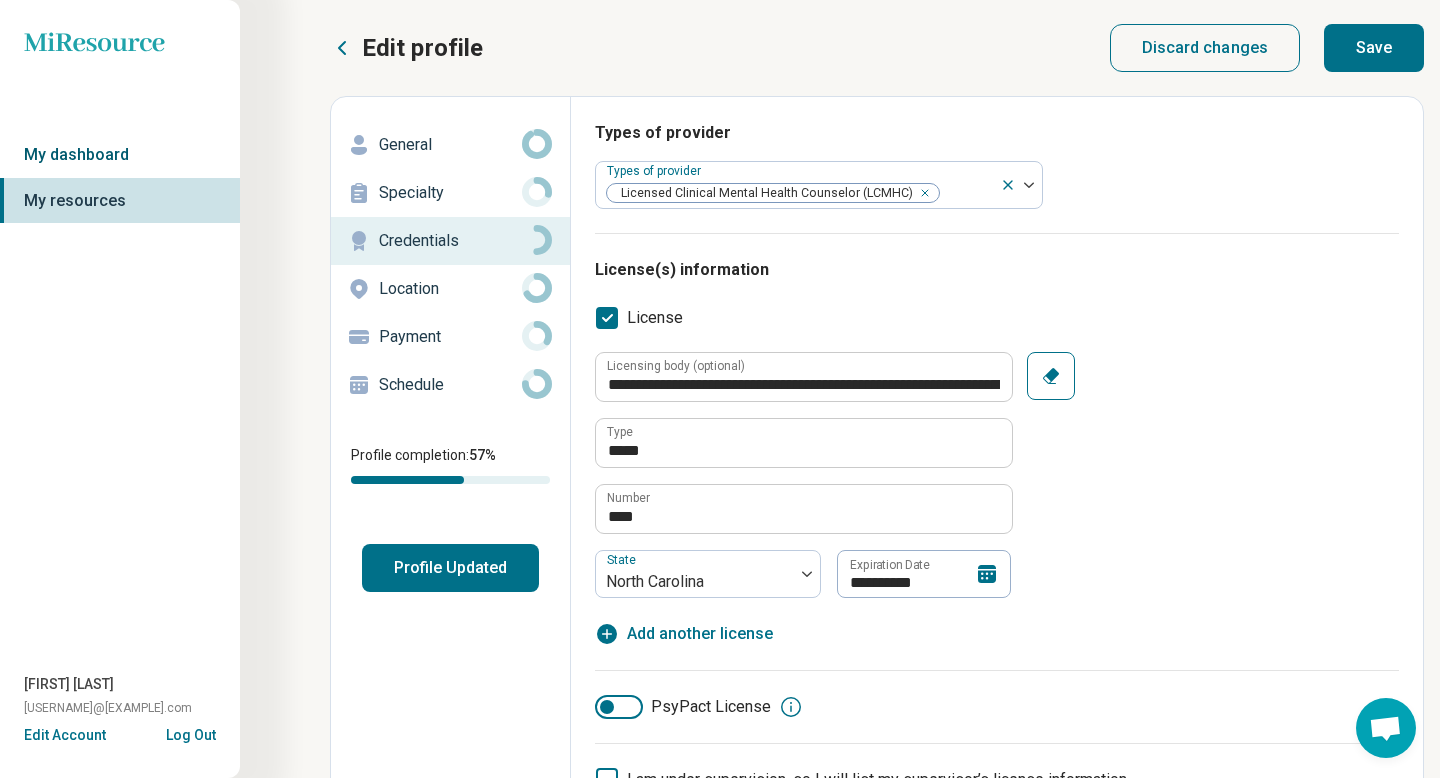 click on "My dashboard" at bounding box center (120, 155) 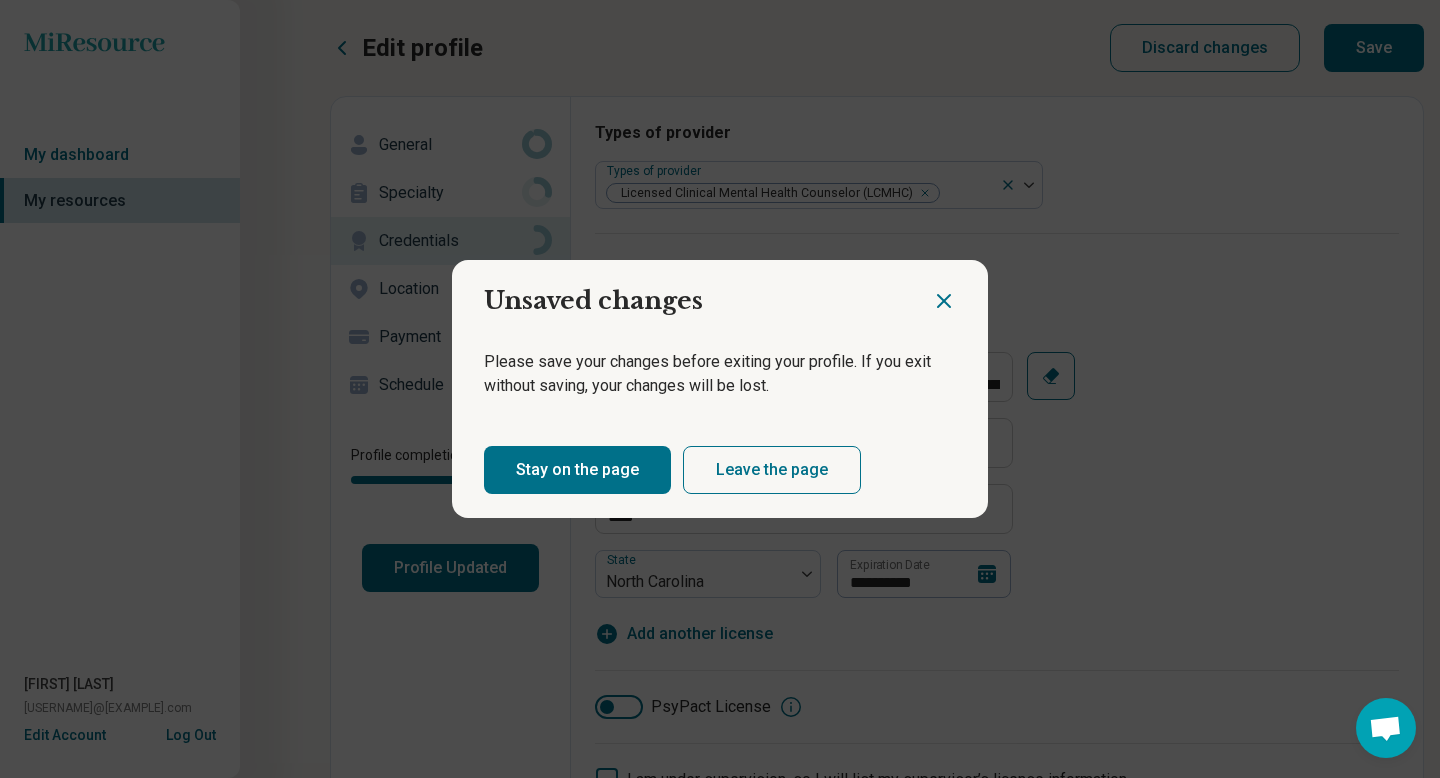 click on "Stay on the page" at bounding box center (577, 470) 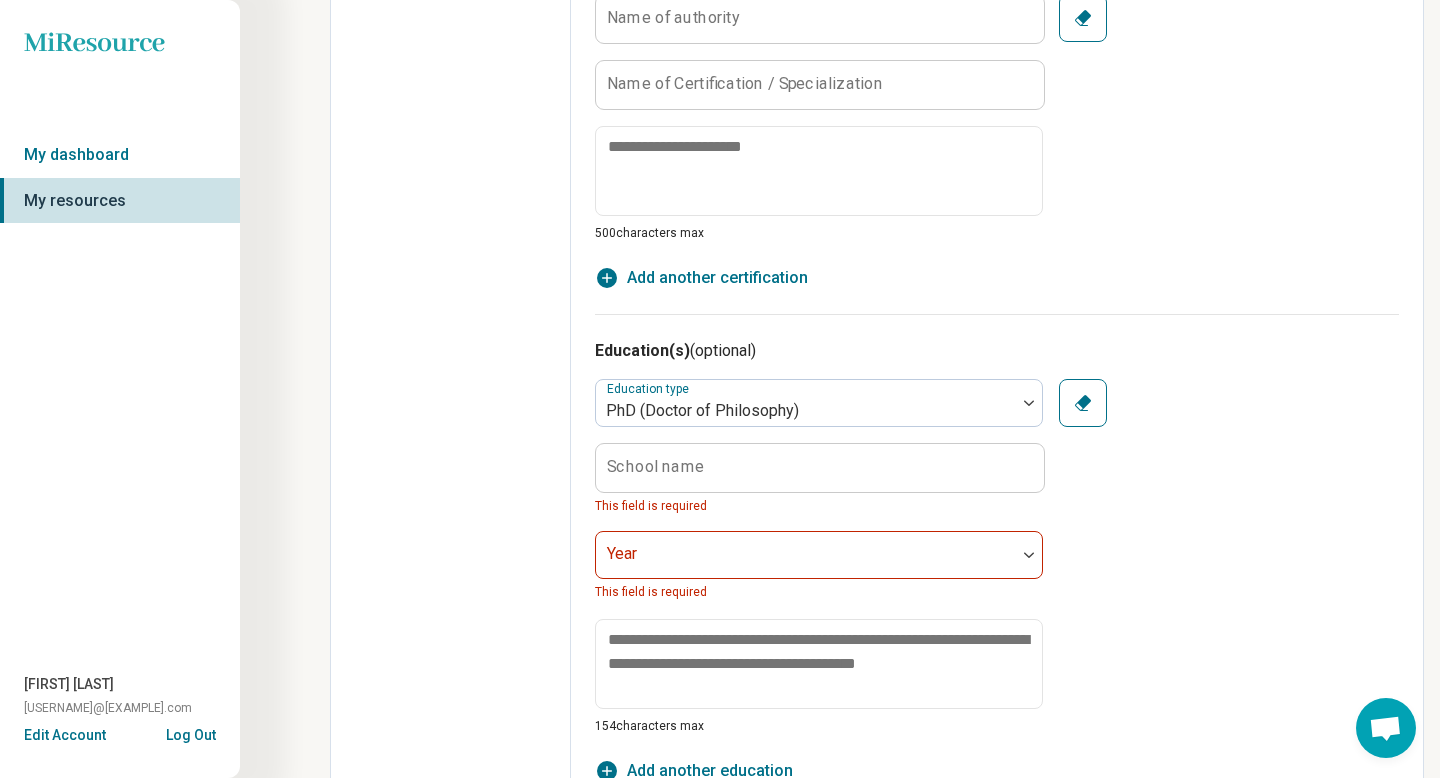 scroll, scrollTop: 1030, scrollLeft: 0, axis: vertical 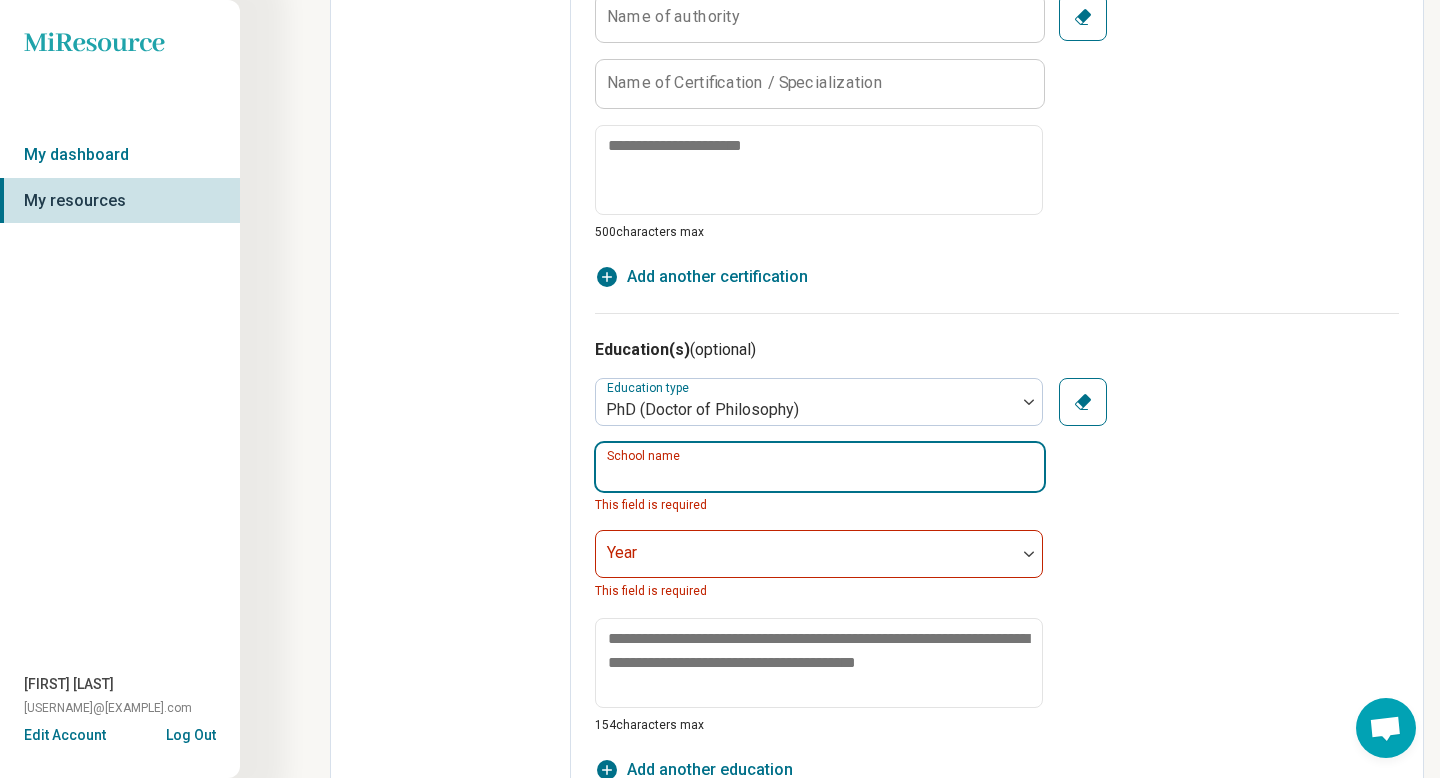 click on "School name" at bounding box center (820, 467) 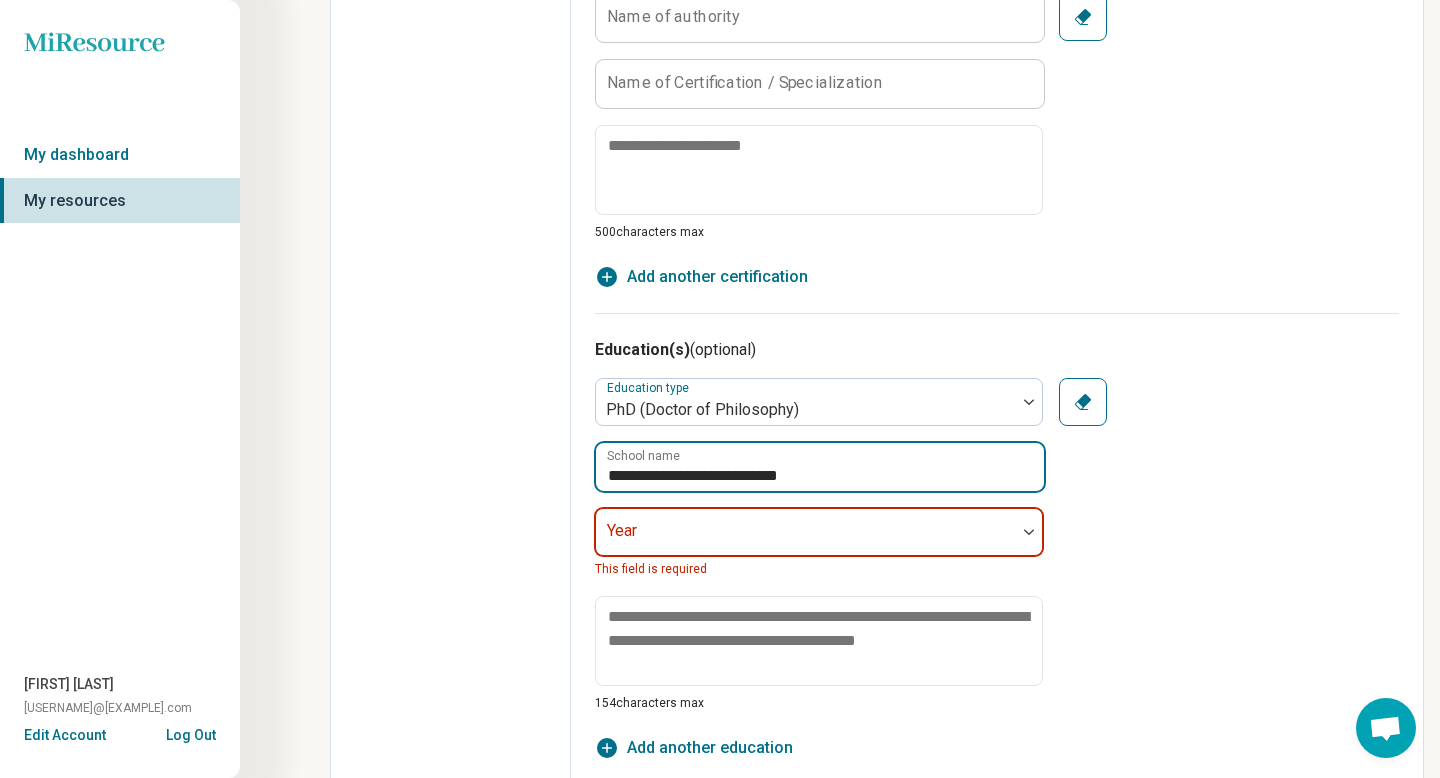 type on "**********" 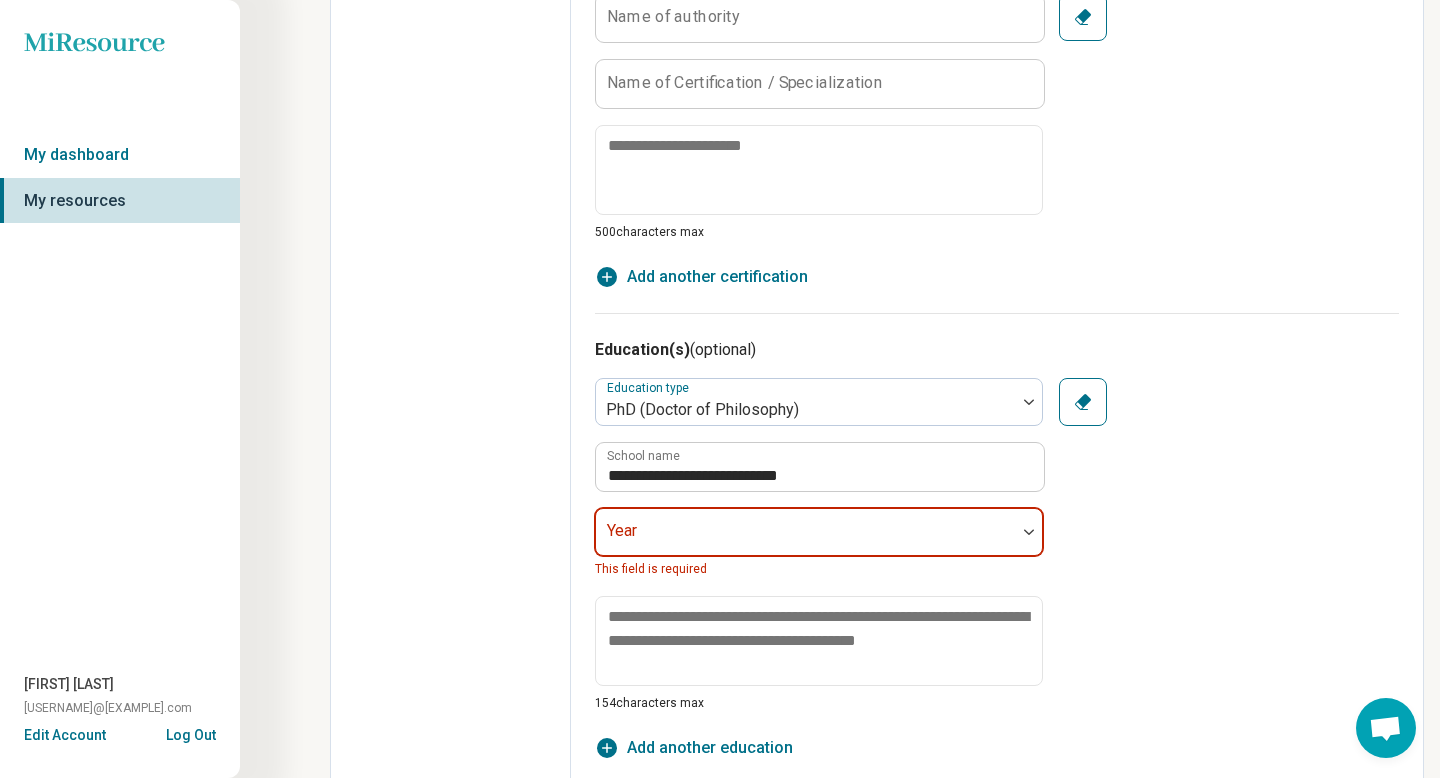 click at bounding box center [806, 540] 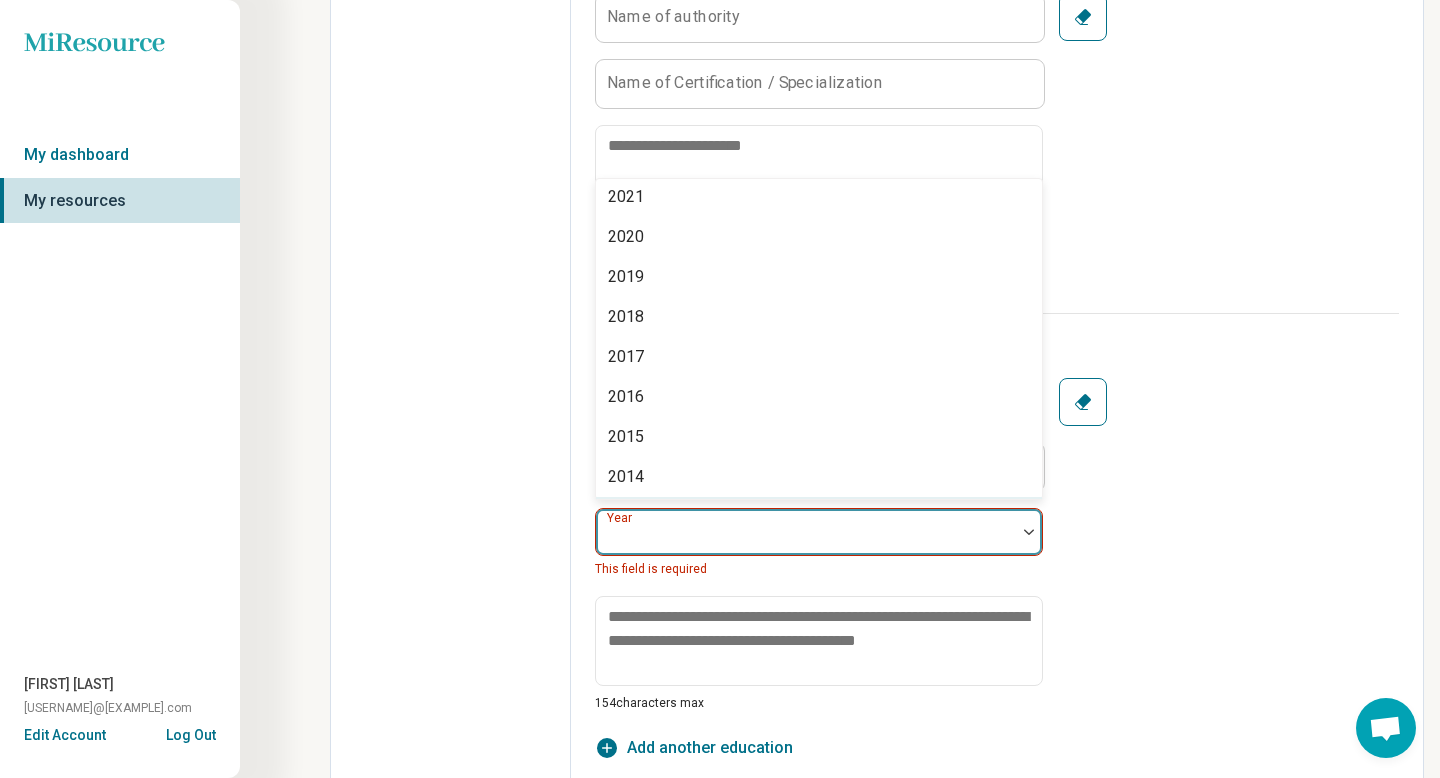 scroll, scrollTop: 164, scrollLeft: 0, axis: vertical 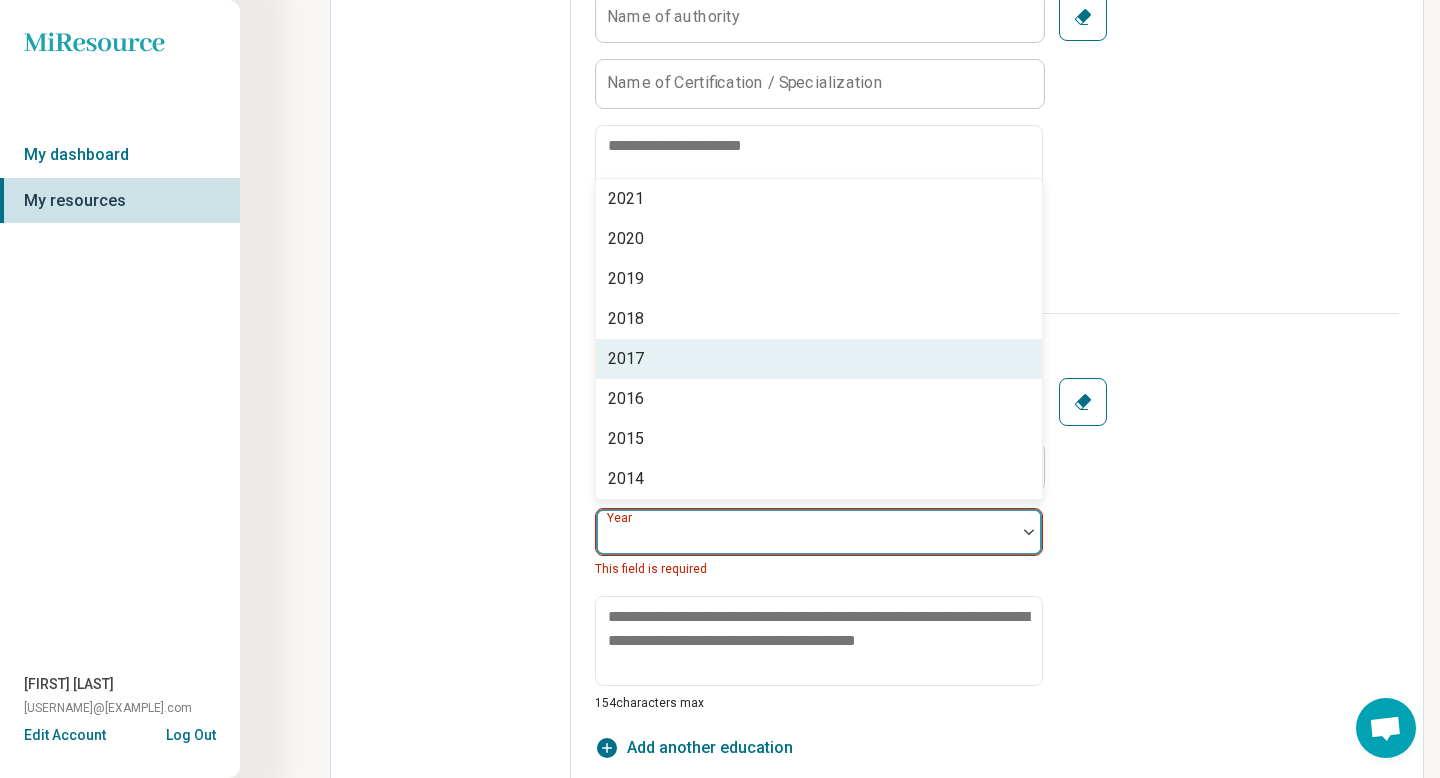 click on "2017" at bounding box center (819, 359) 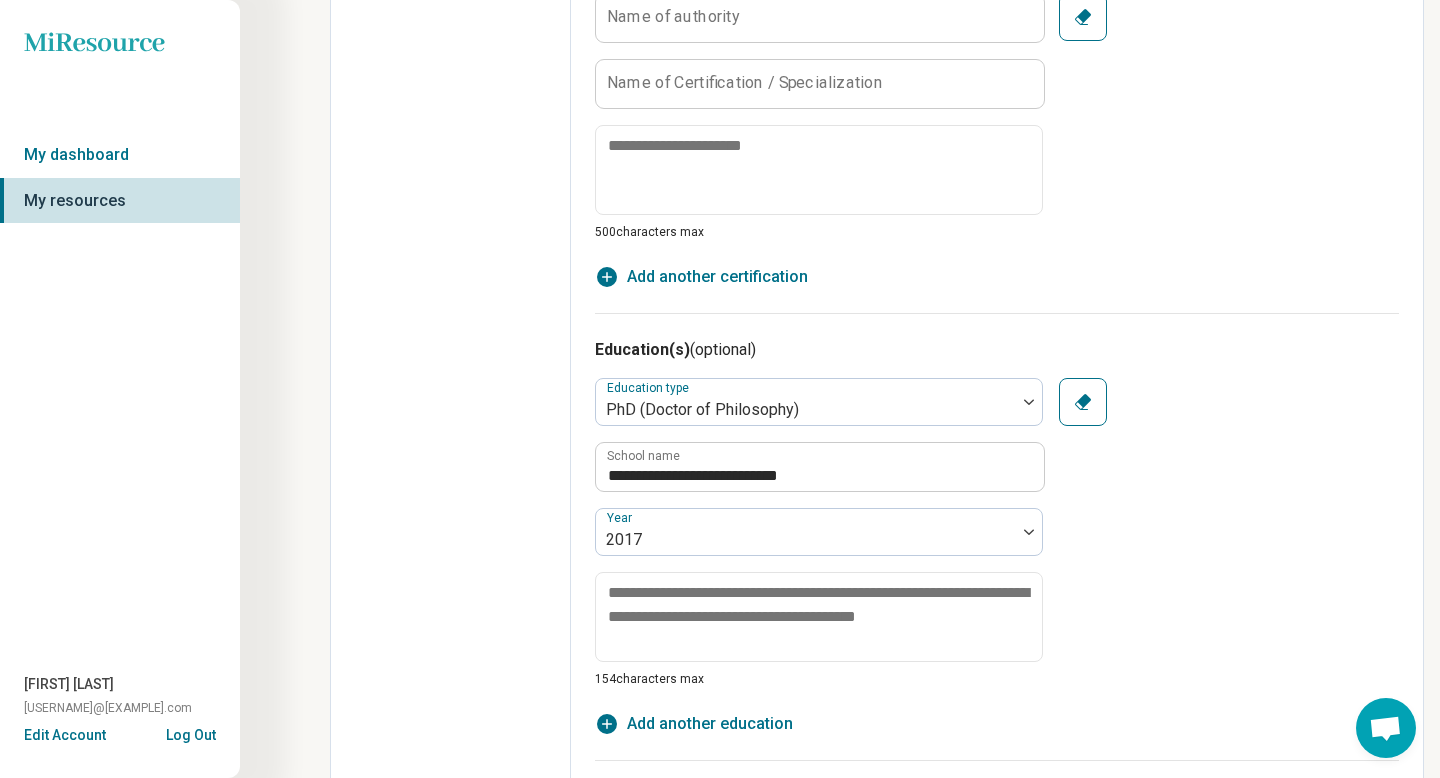 scroll, scrollTop: 0, scrollLeft: 0, axis: both 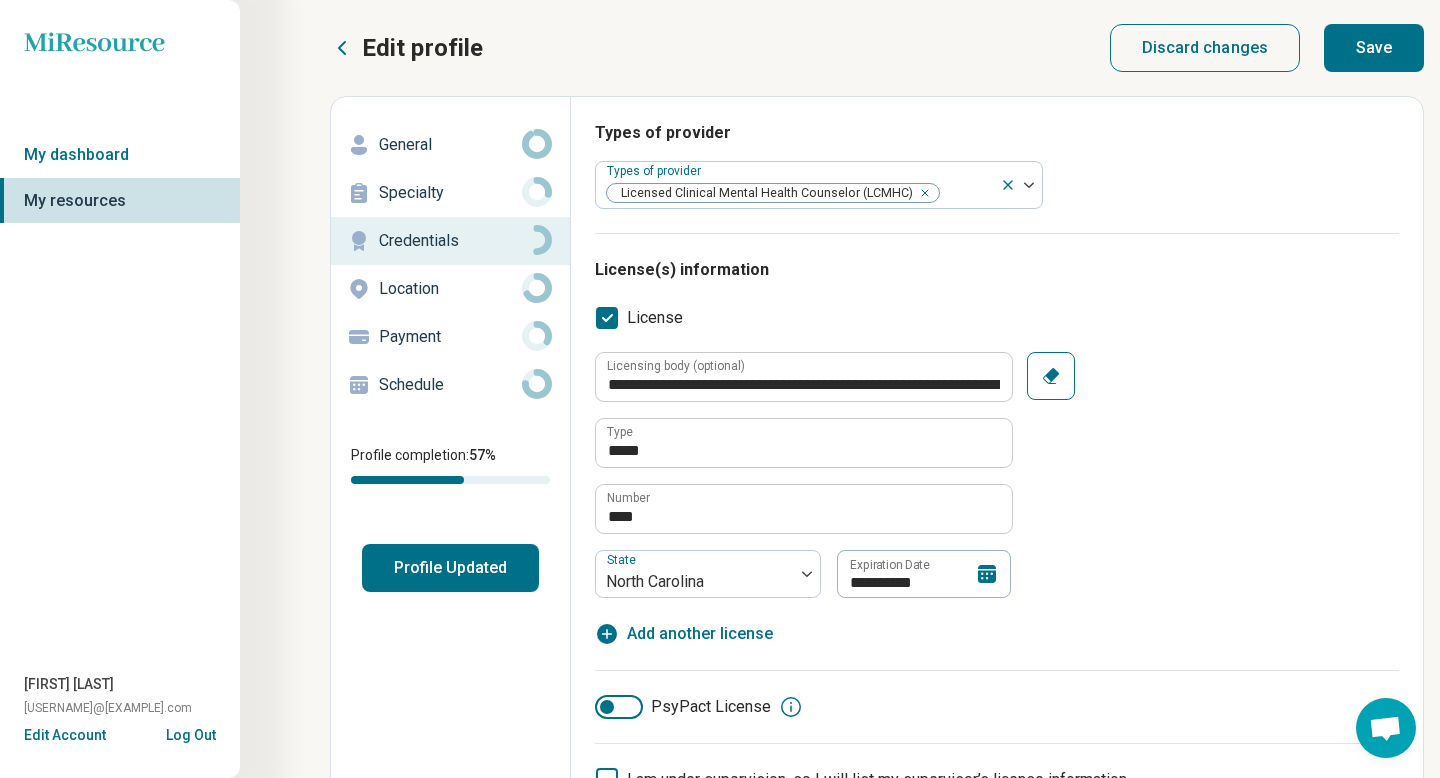 click on "Save" at bounding box center [1374, 48] 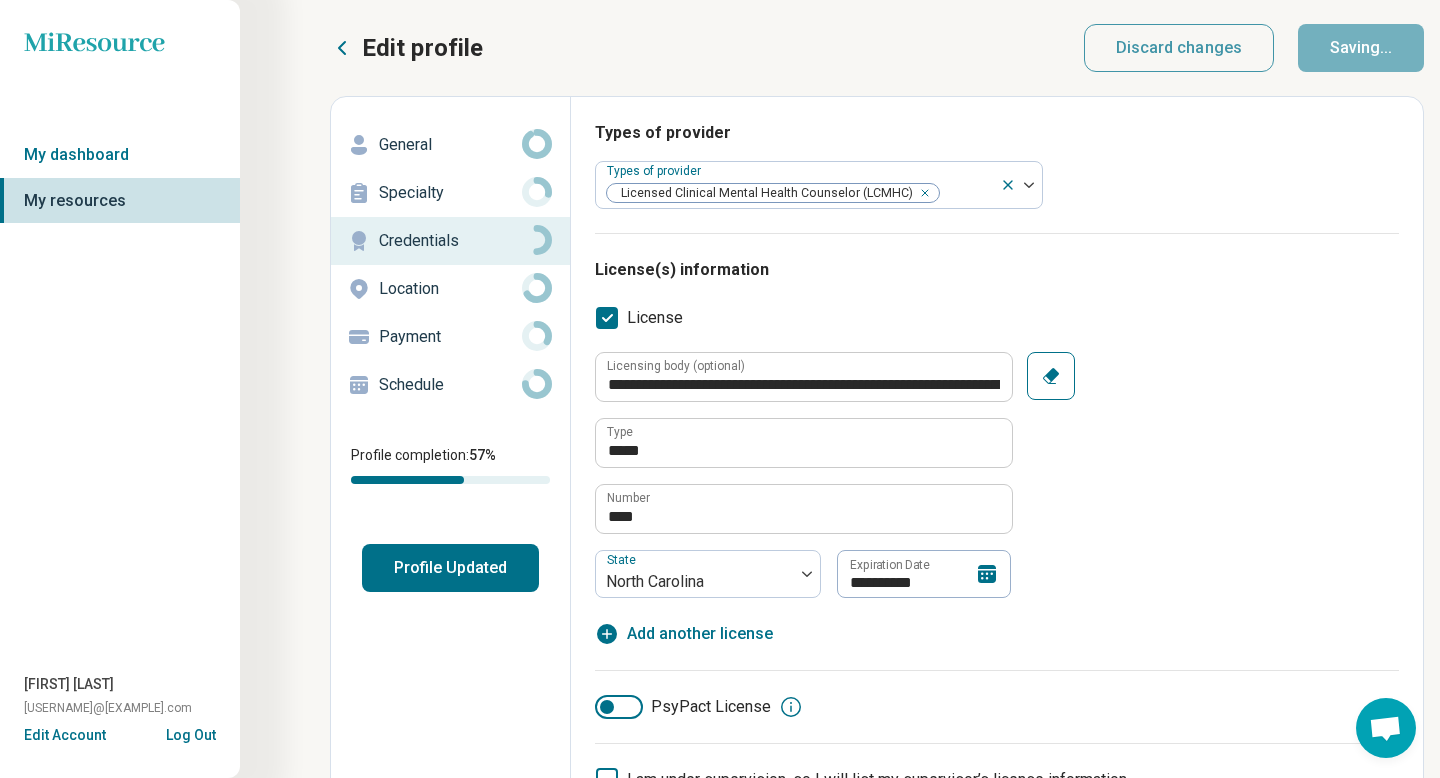 type on "*" 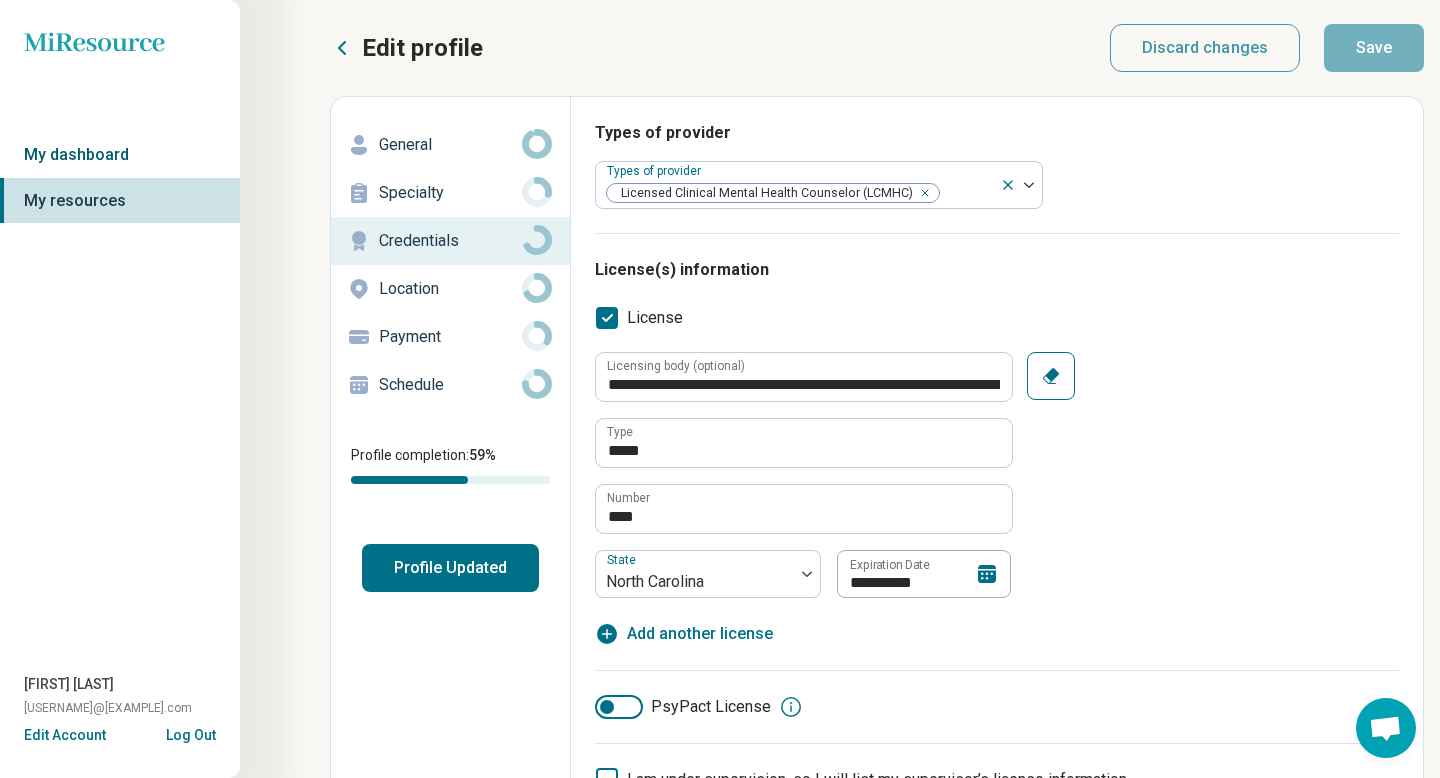 click on "My dashboard" at bounding box center (120, 155) 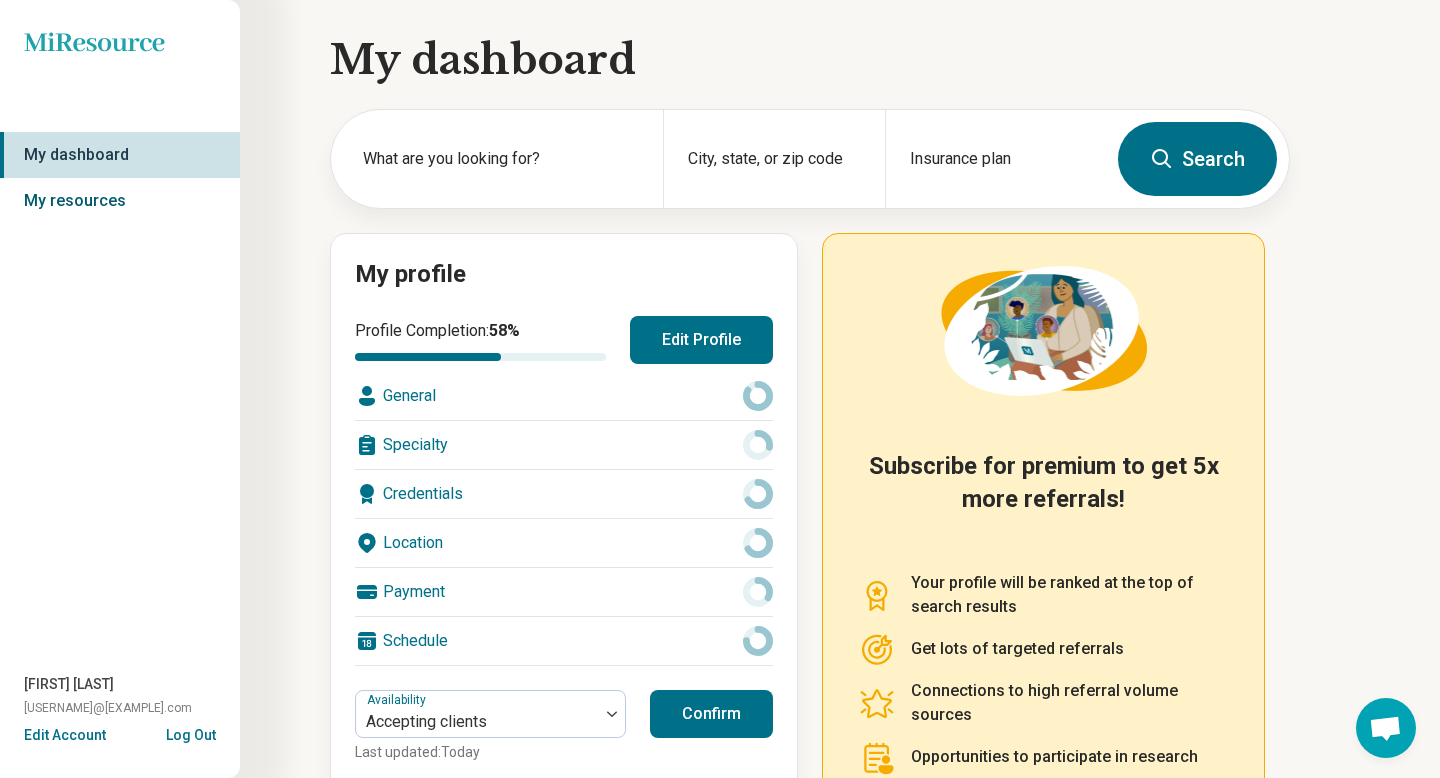 click on "My resources" at bounding box center [120, 201] 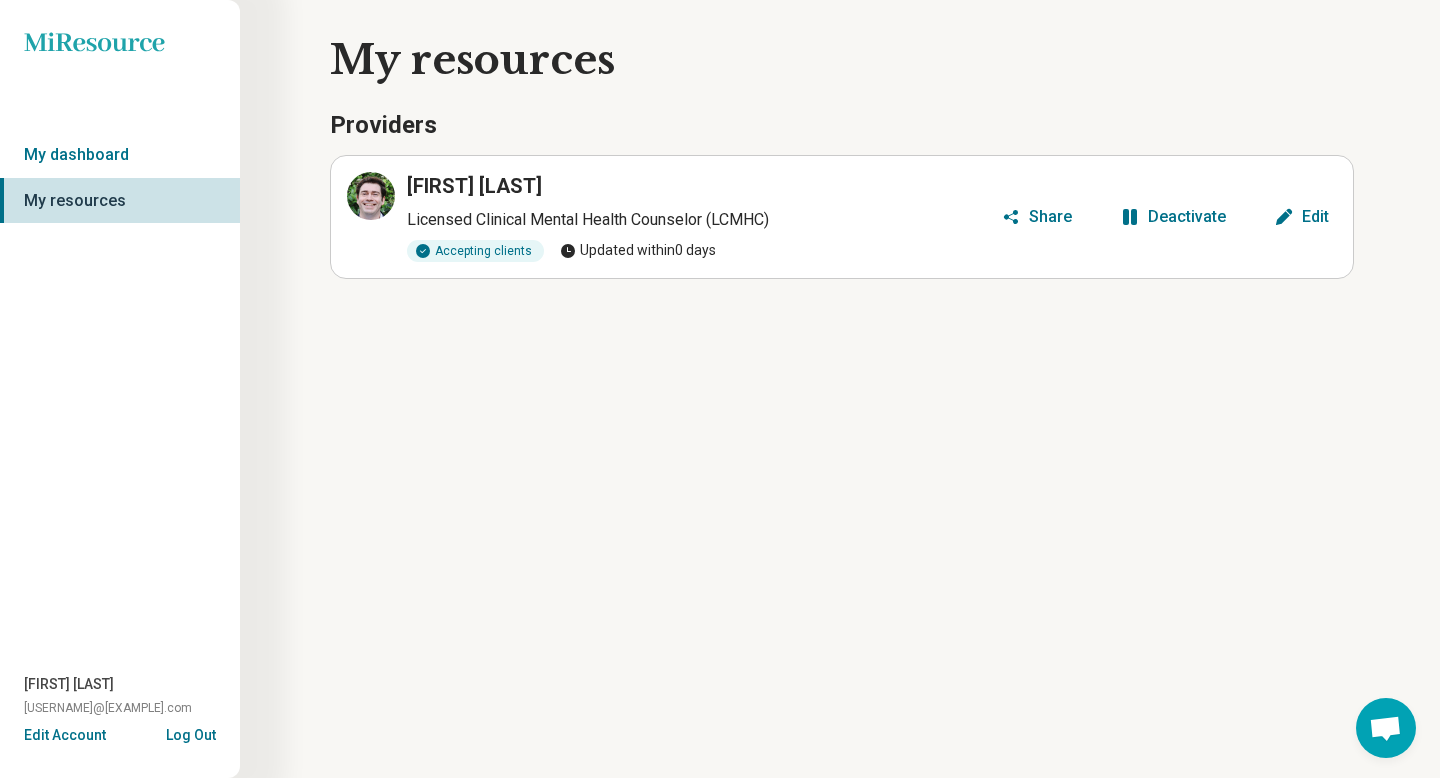 click on "Michael Eason" at bounding box center (474, 186) 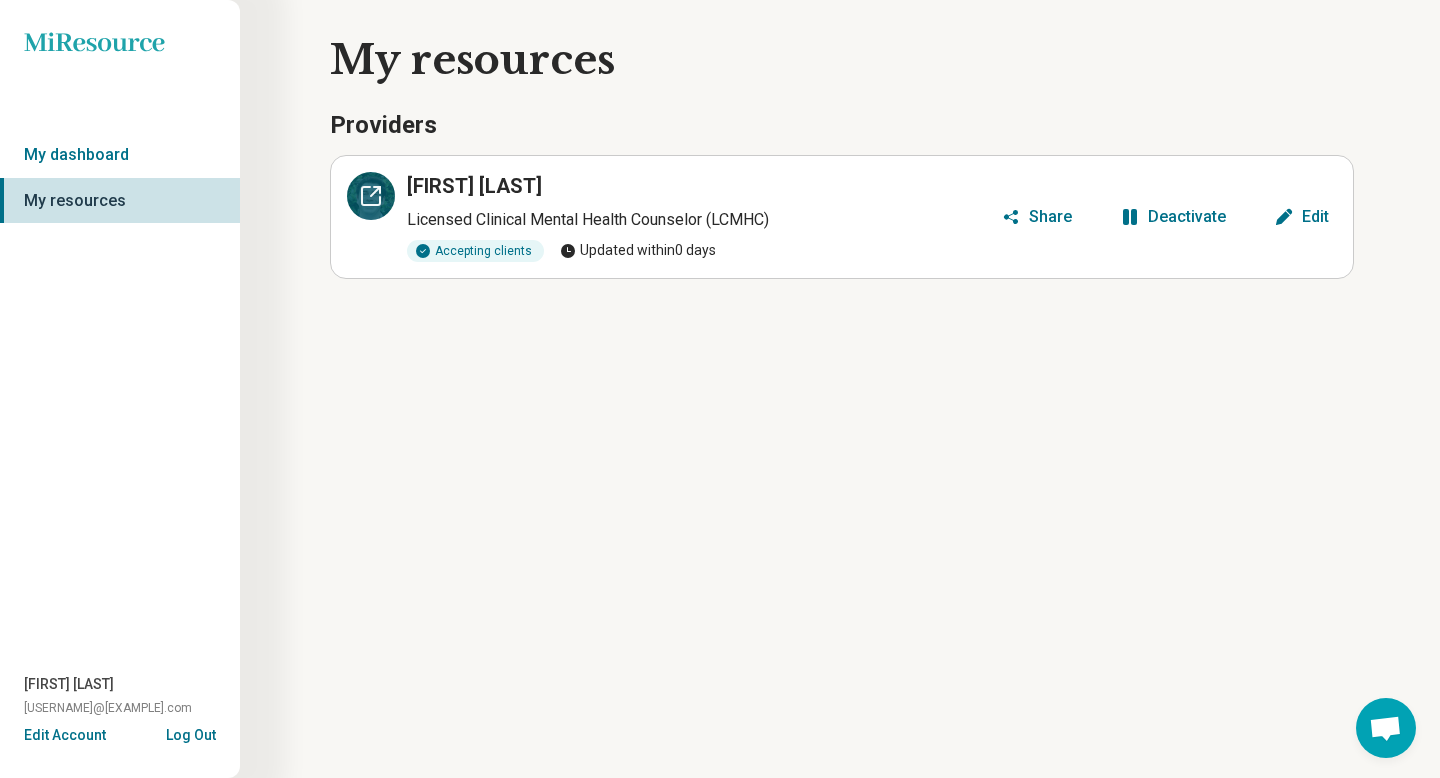 click 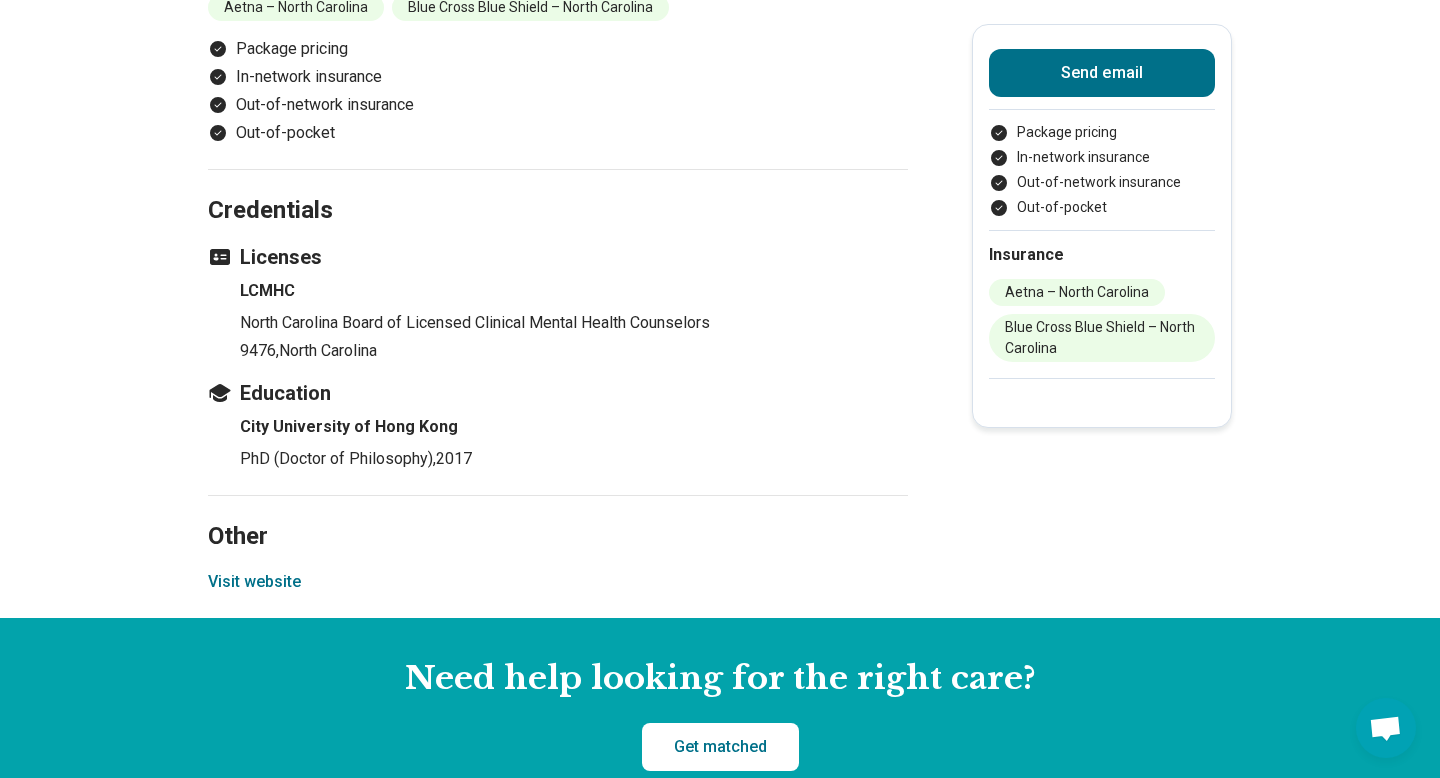 scroll, scrollTop: 1722, scrollLeft: 0, axis: vertical 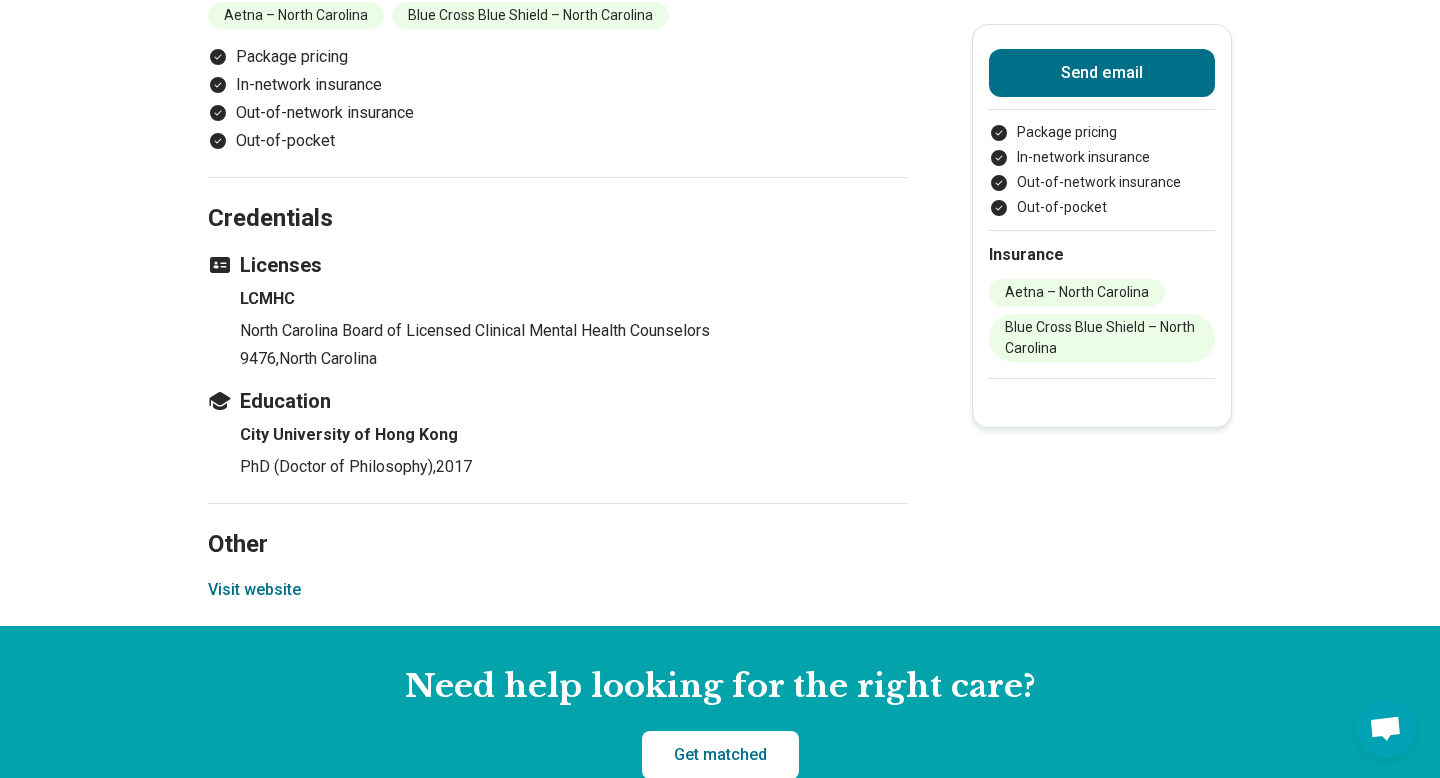 click on "Visit website" at bounding box center (254, 590) 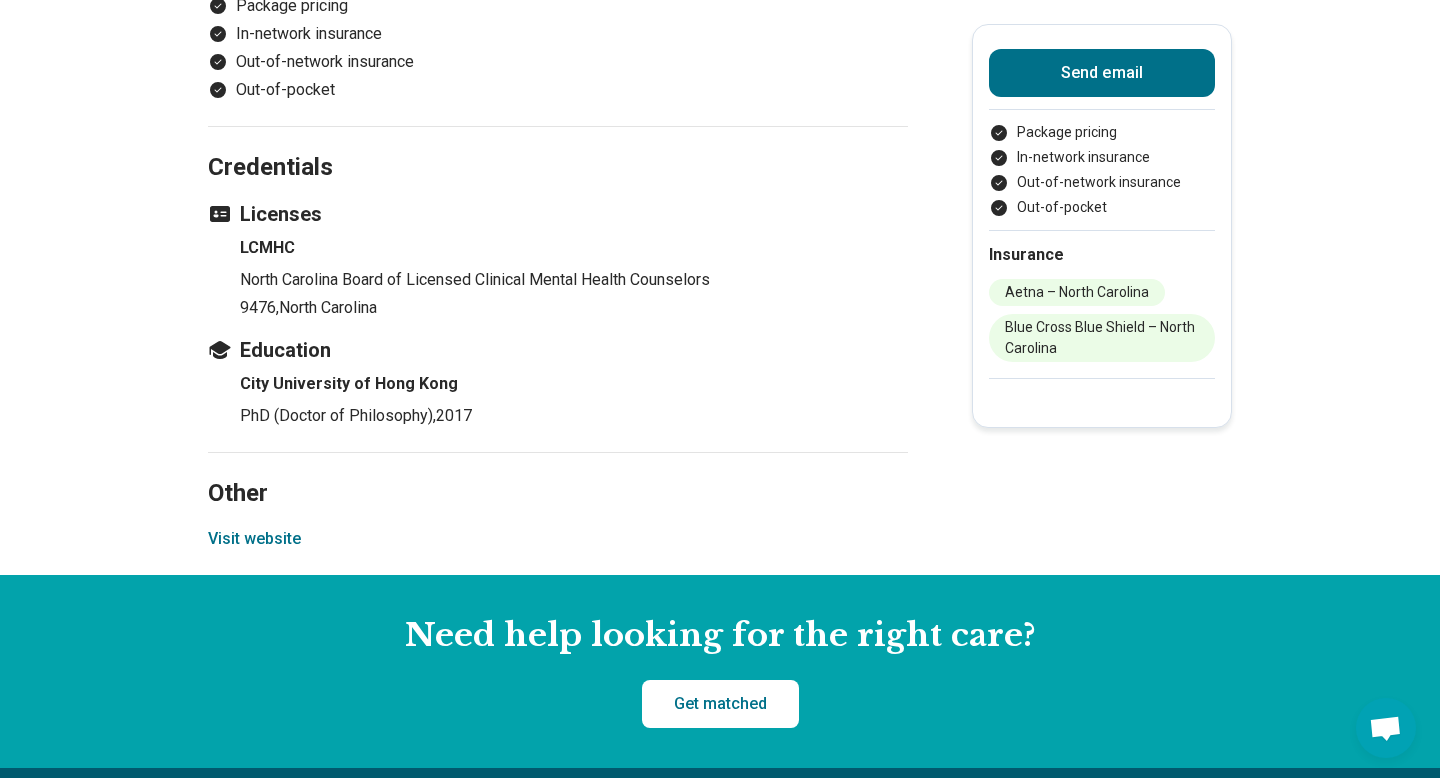 scroll, scrollTop: 1769, scrollLeft: 0, axis: vertical 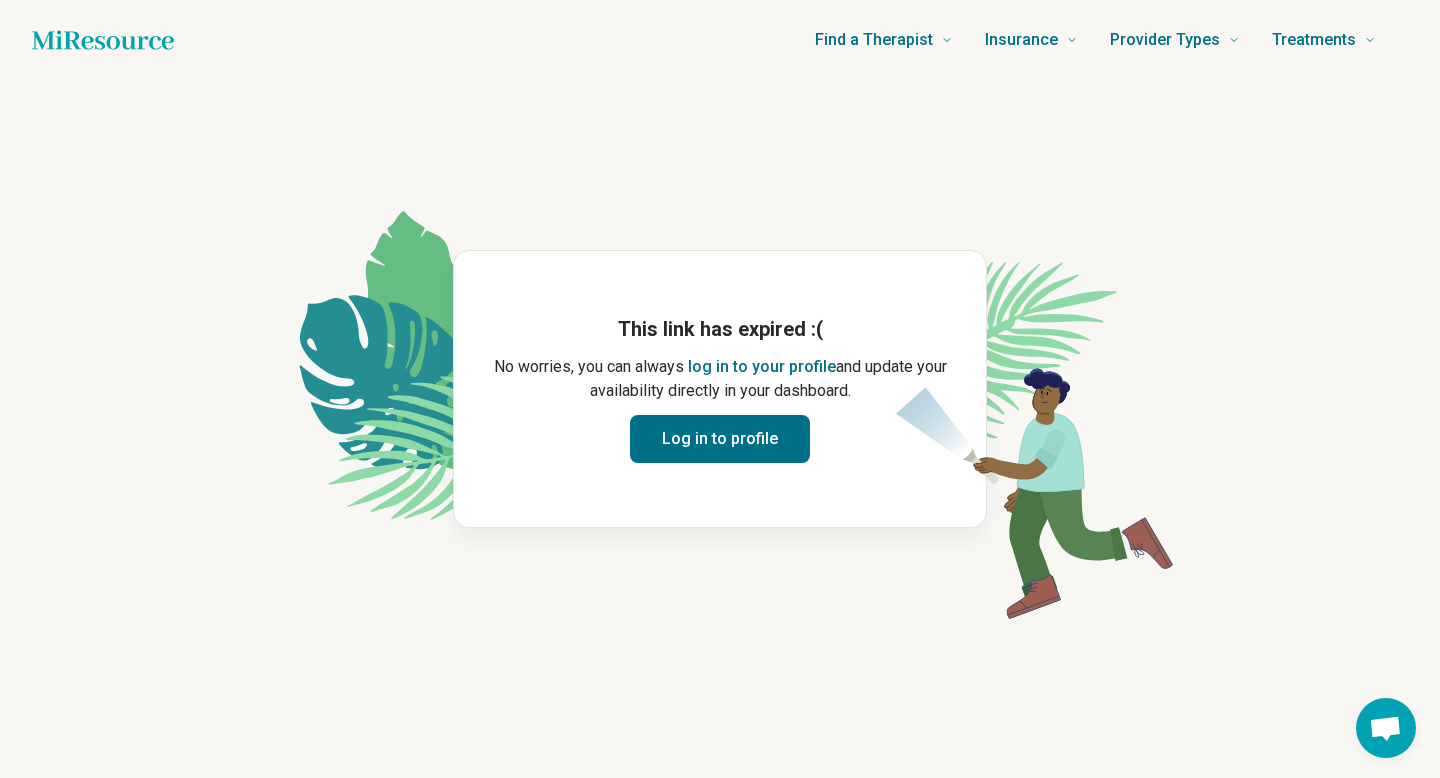 click on "Log in to profile" at bounding box center (720, 439) 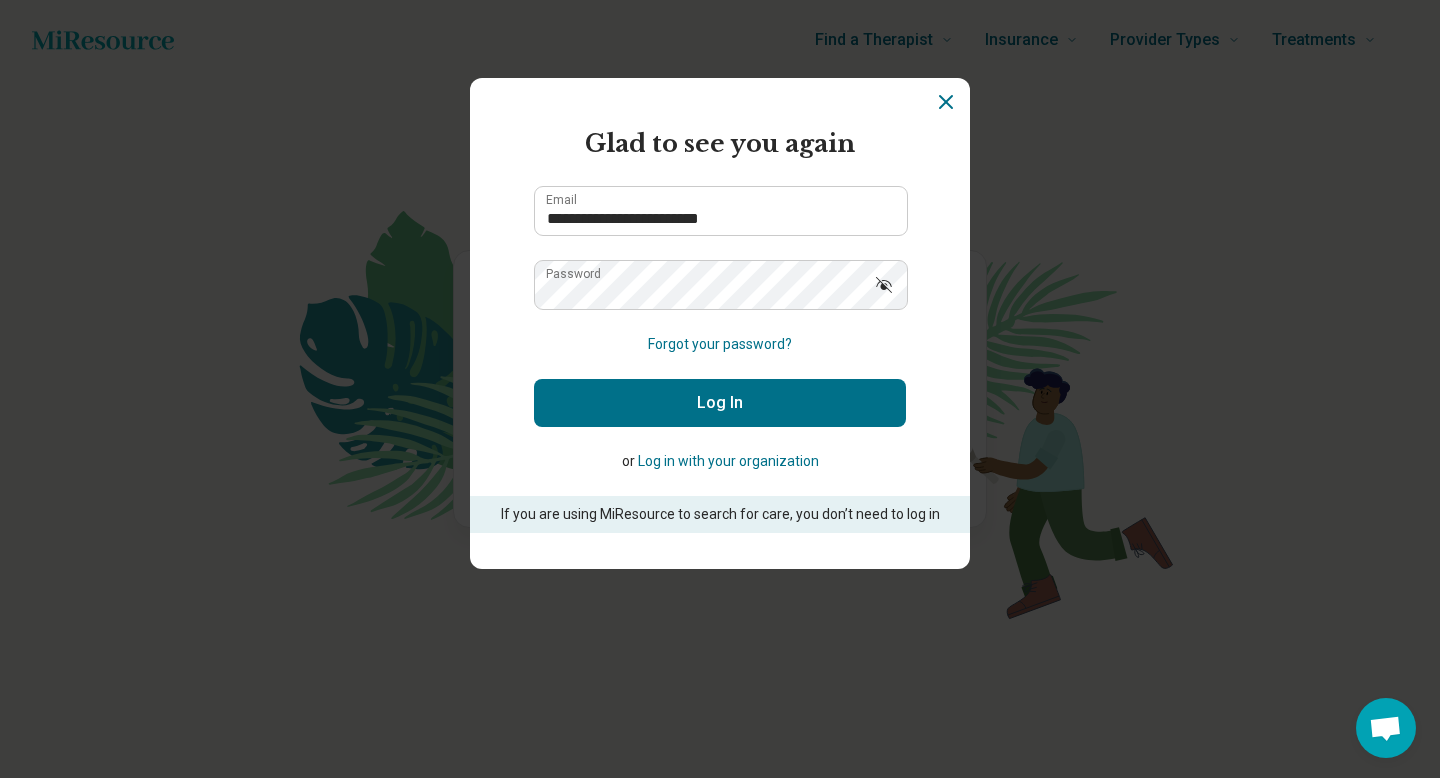 click on "Log In" at bounding box center [720, 403] 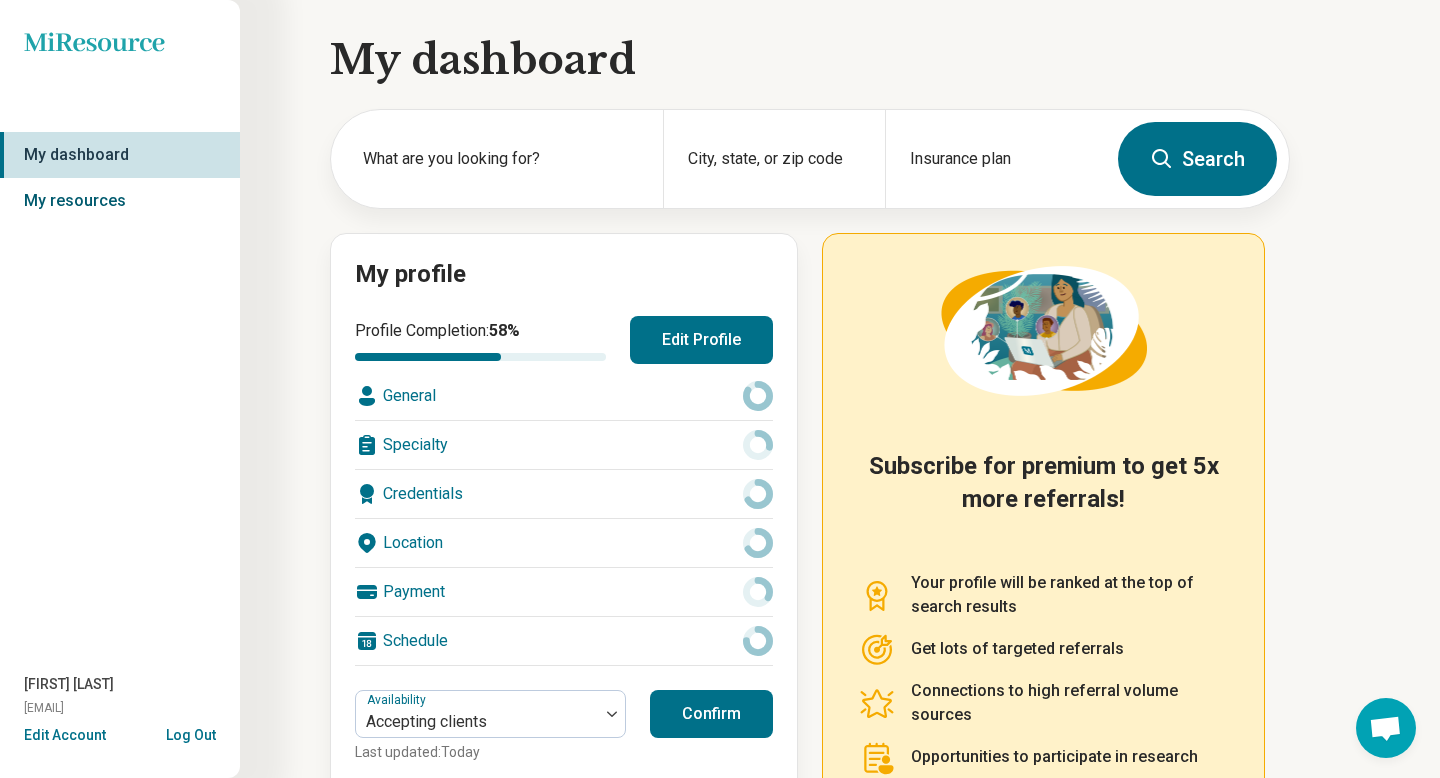 click on "My resources" at bounding box center [120, 201] 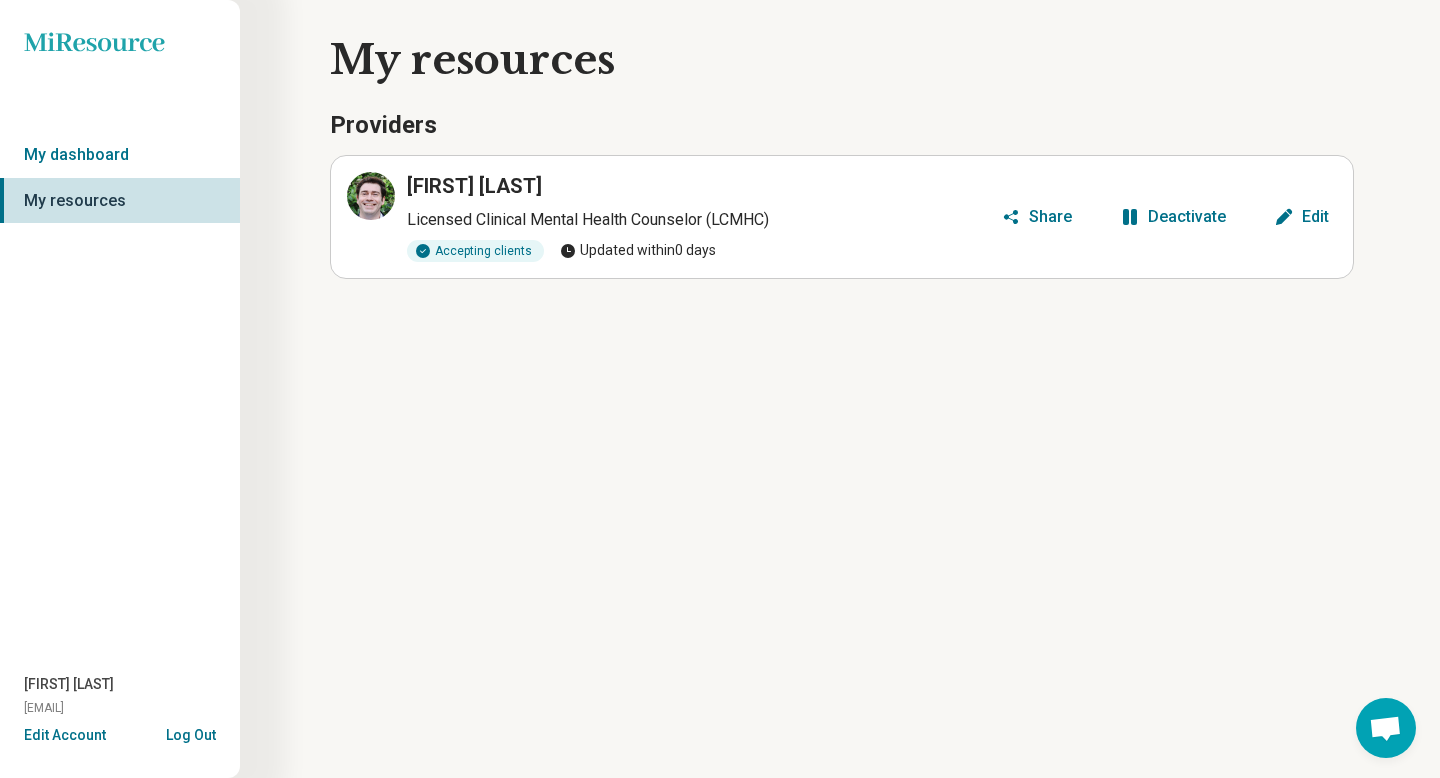 click on "Michael Eason" at bounding box center (474, 186) 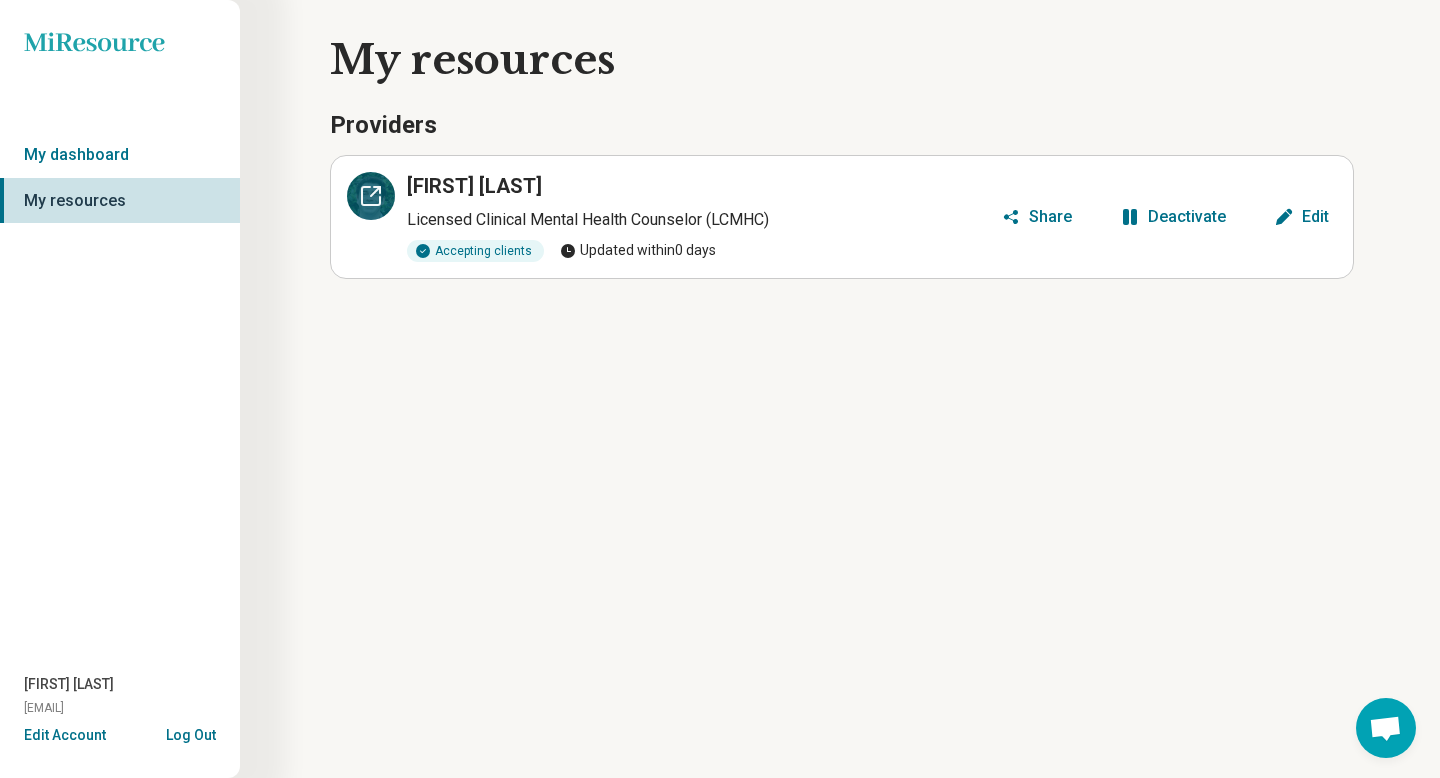 click 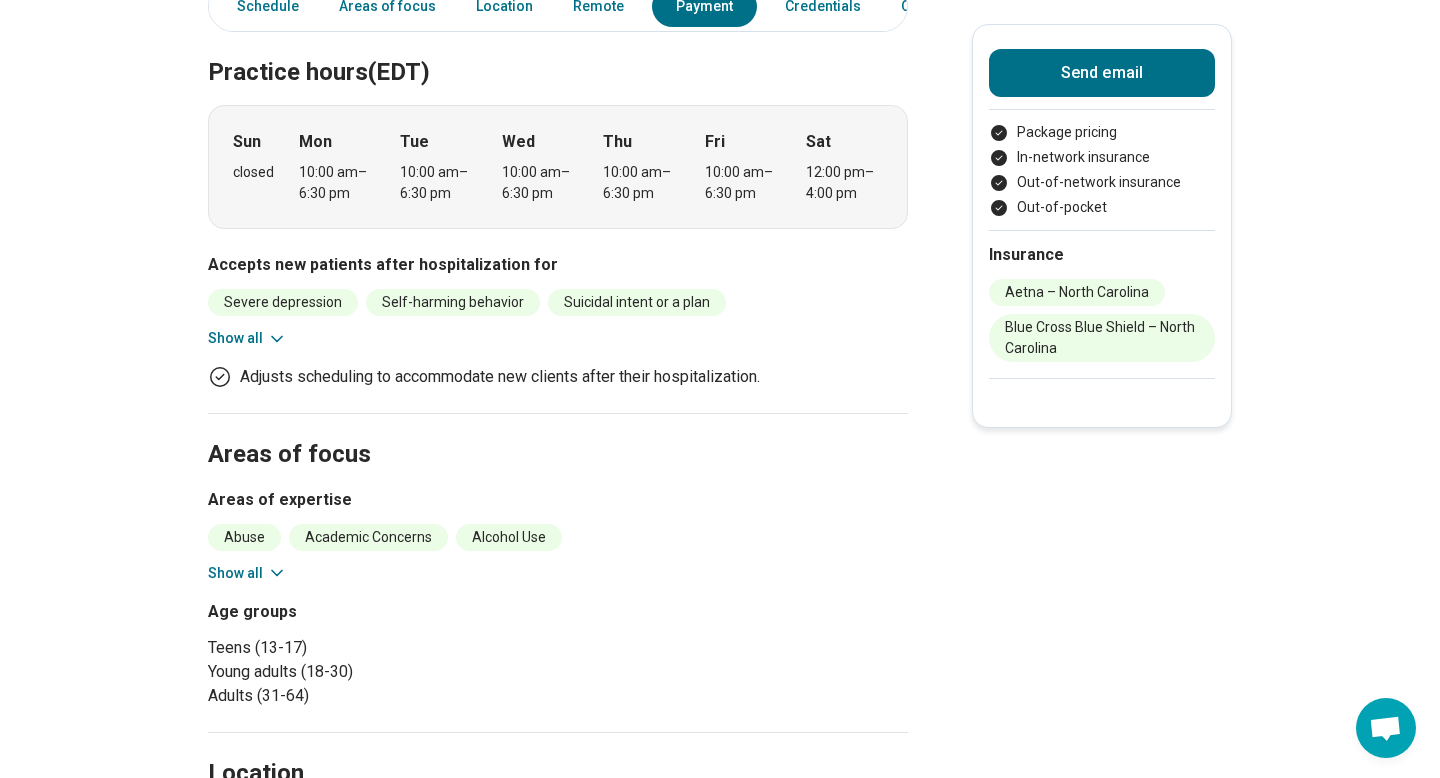 scroll, scrollTop: 0, scrollLeft: 0, axis: both 